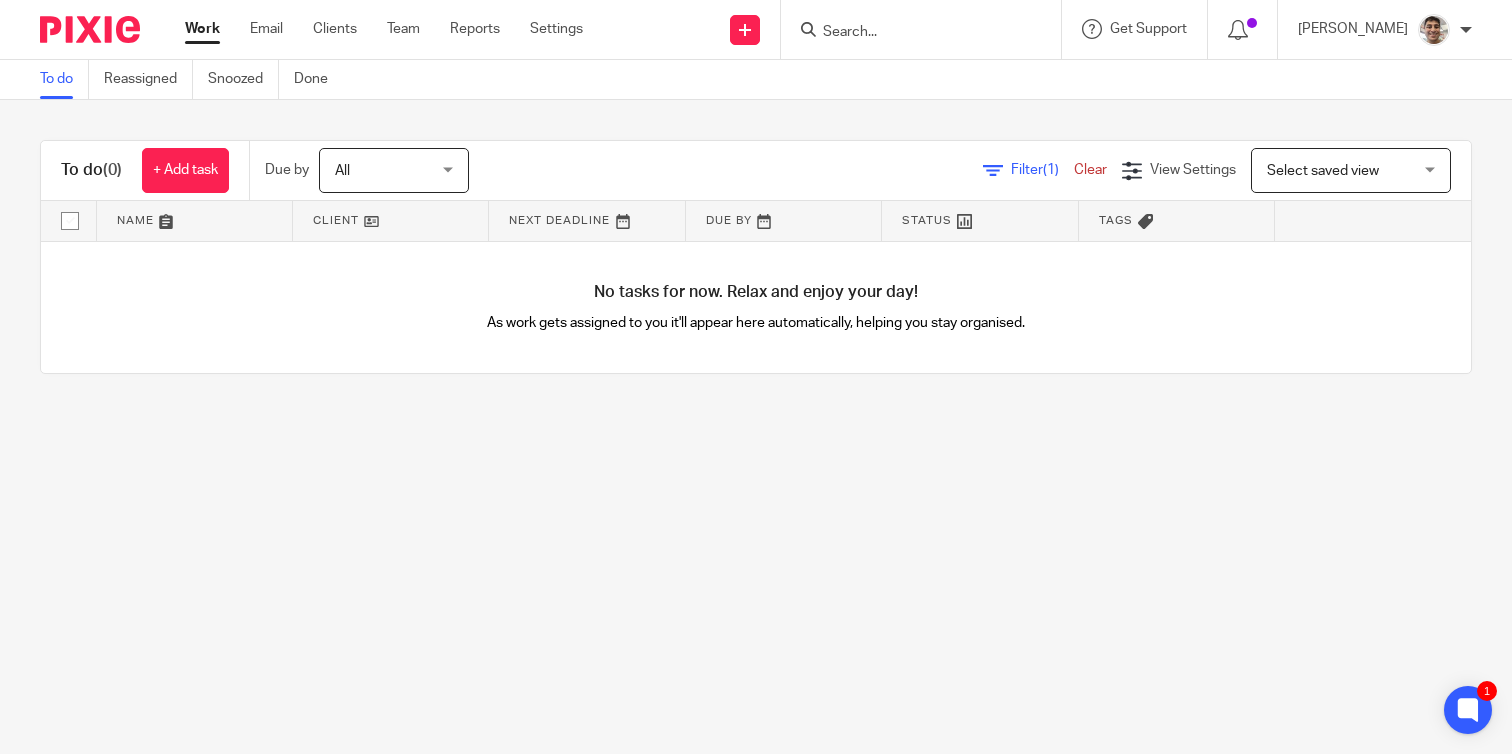 scroll, scrollTop: 0, scrollLeft: 0, axis: both 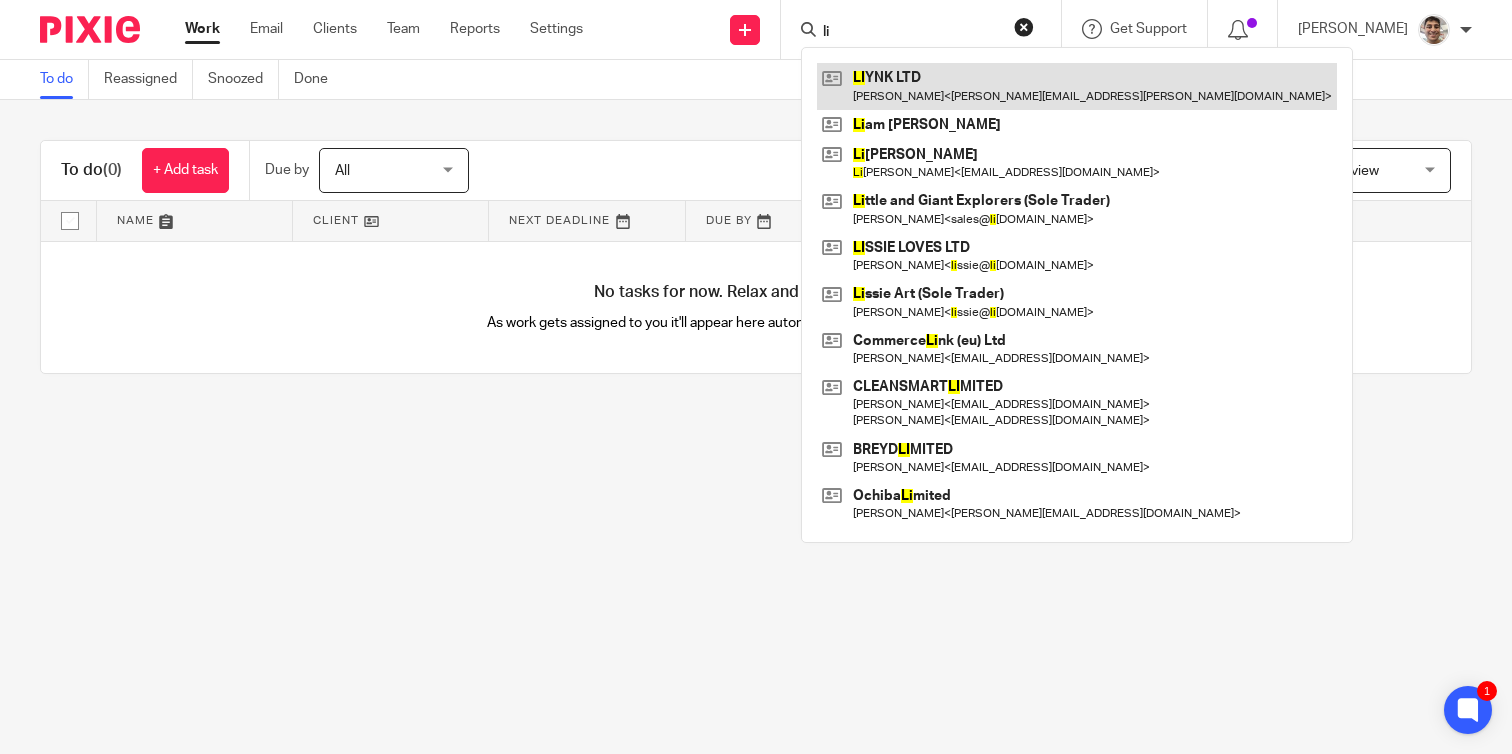 type on "li" 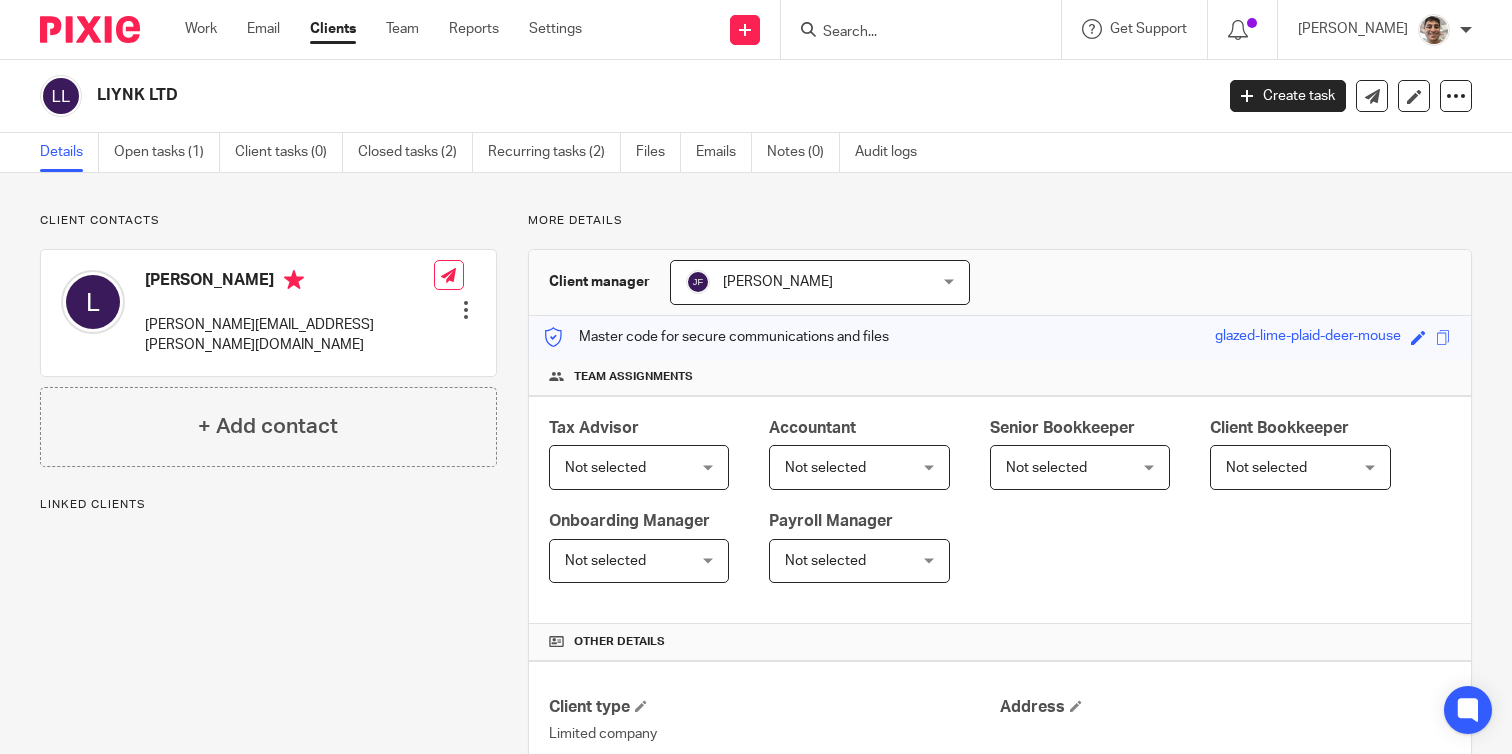 scroll, scrollTop: 0, scrollLeft: 0, axis: both 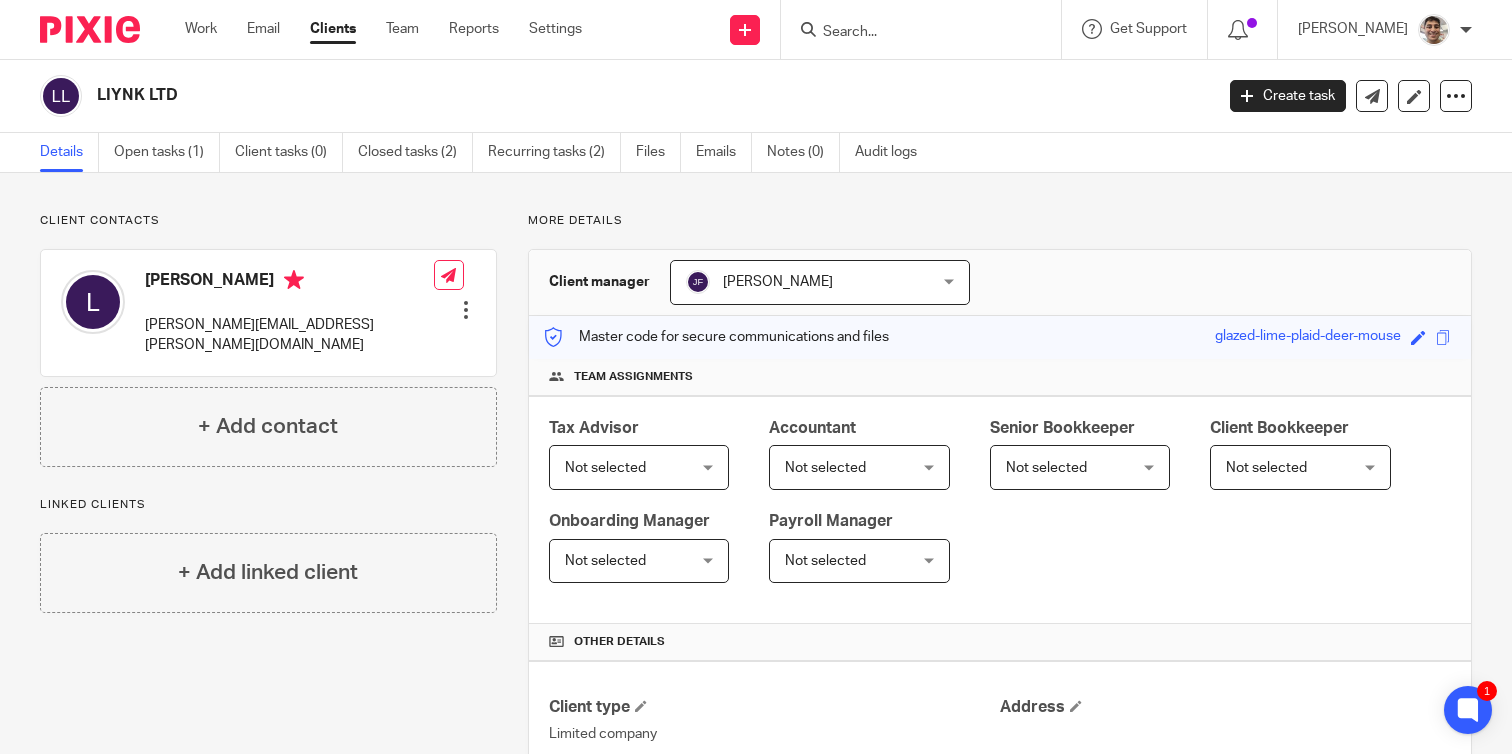 click at bounding box center (911, 33) 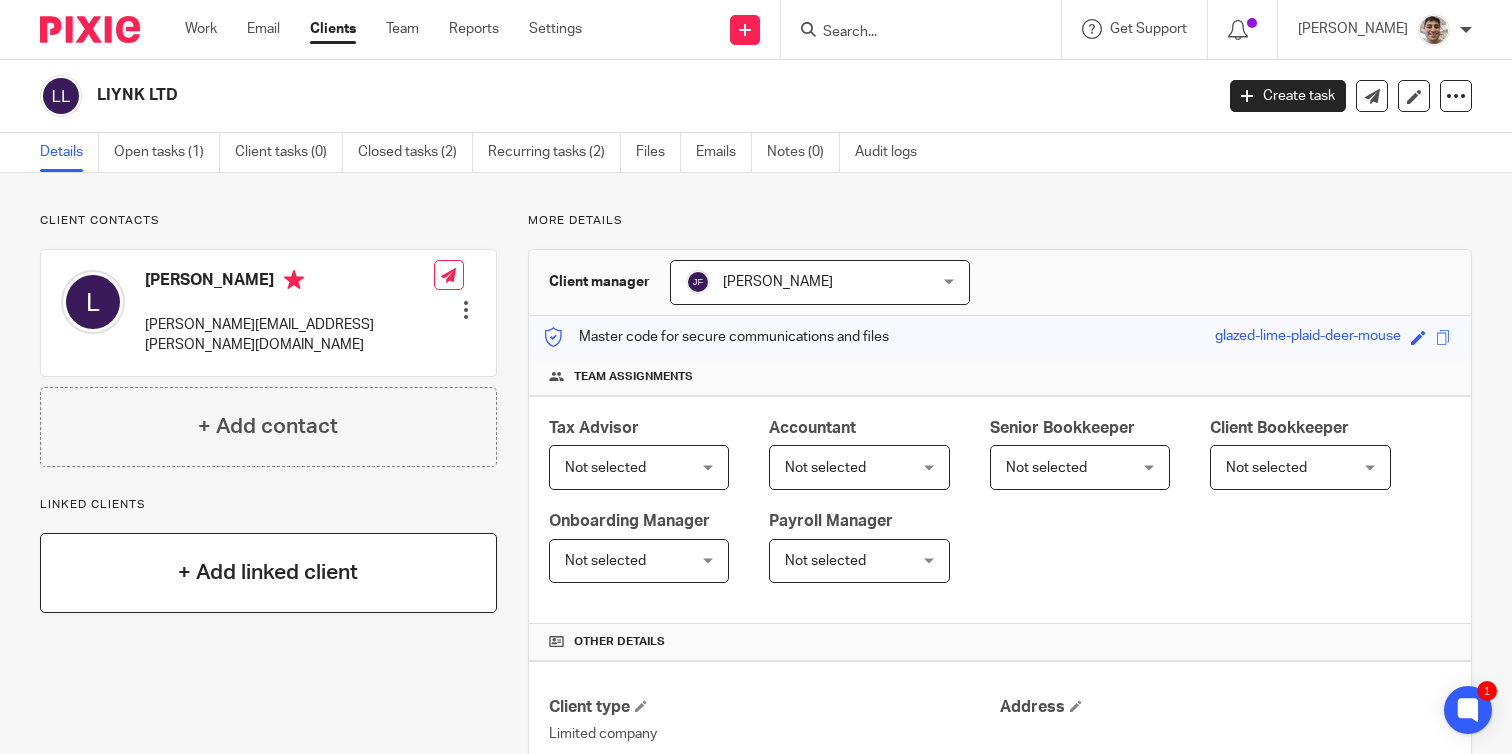 click on "+ Add linked client" at bounding box center (268, 573) 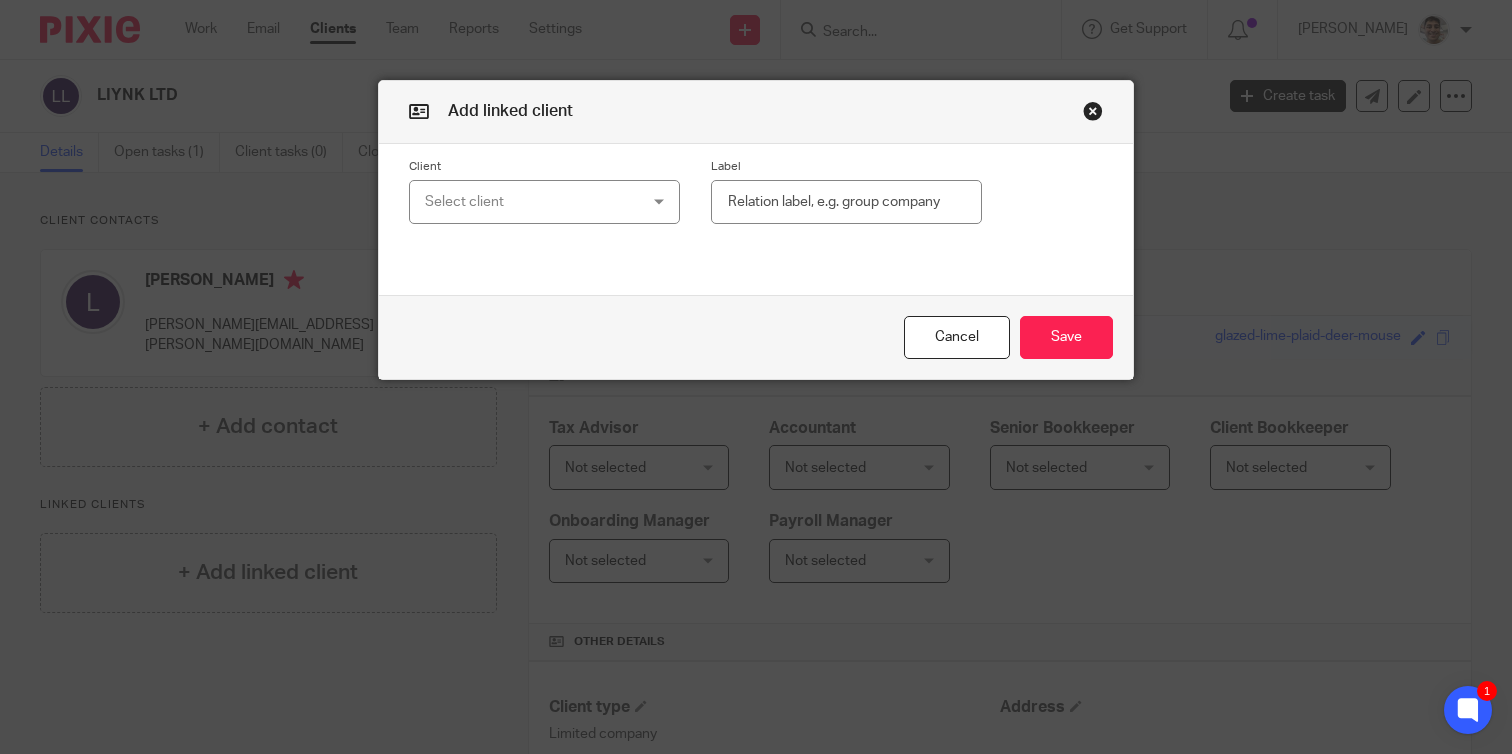 click on "Select client" at bounding box center [526, 202] 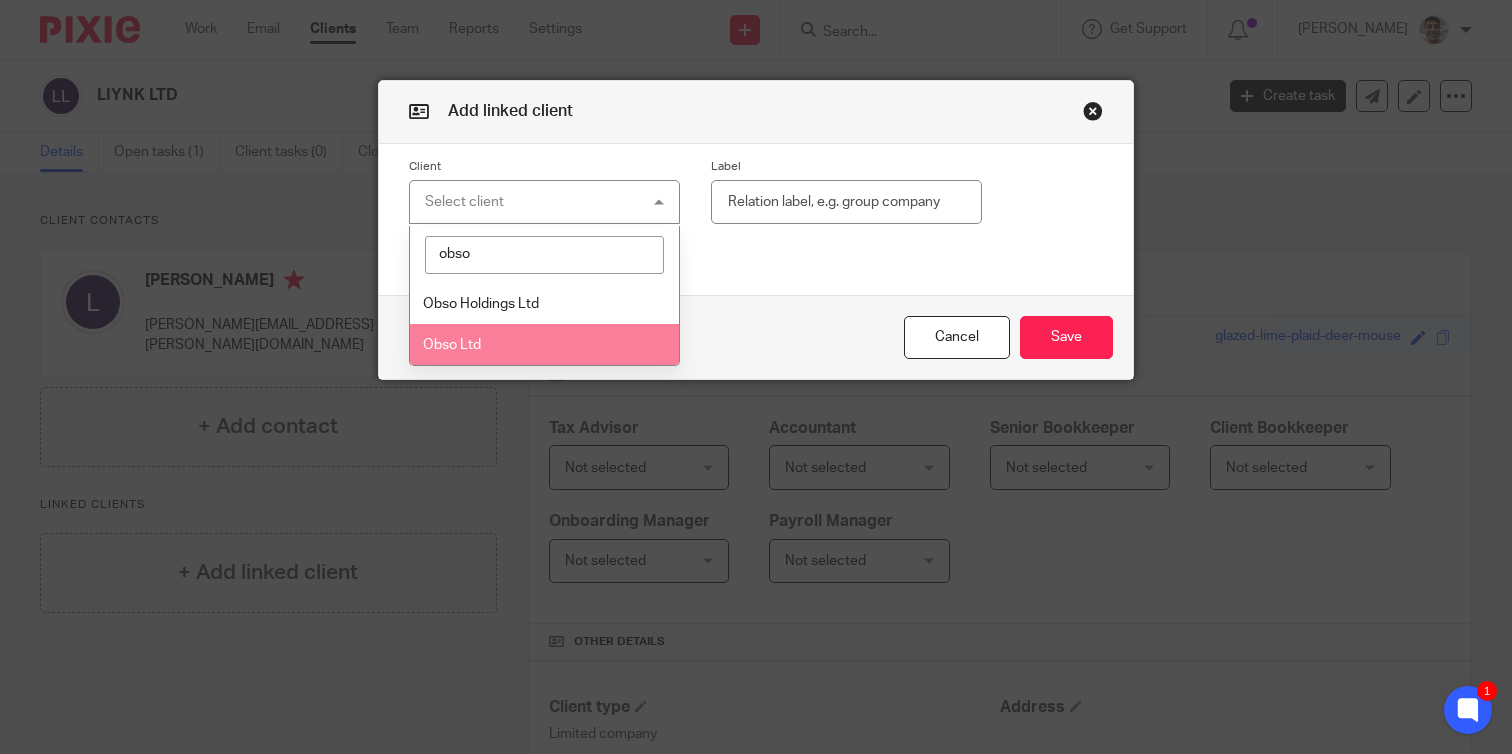 type on "obso" 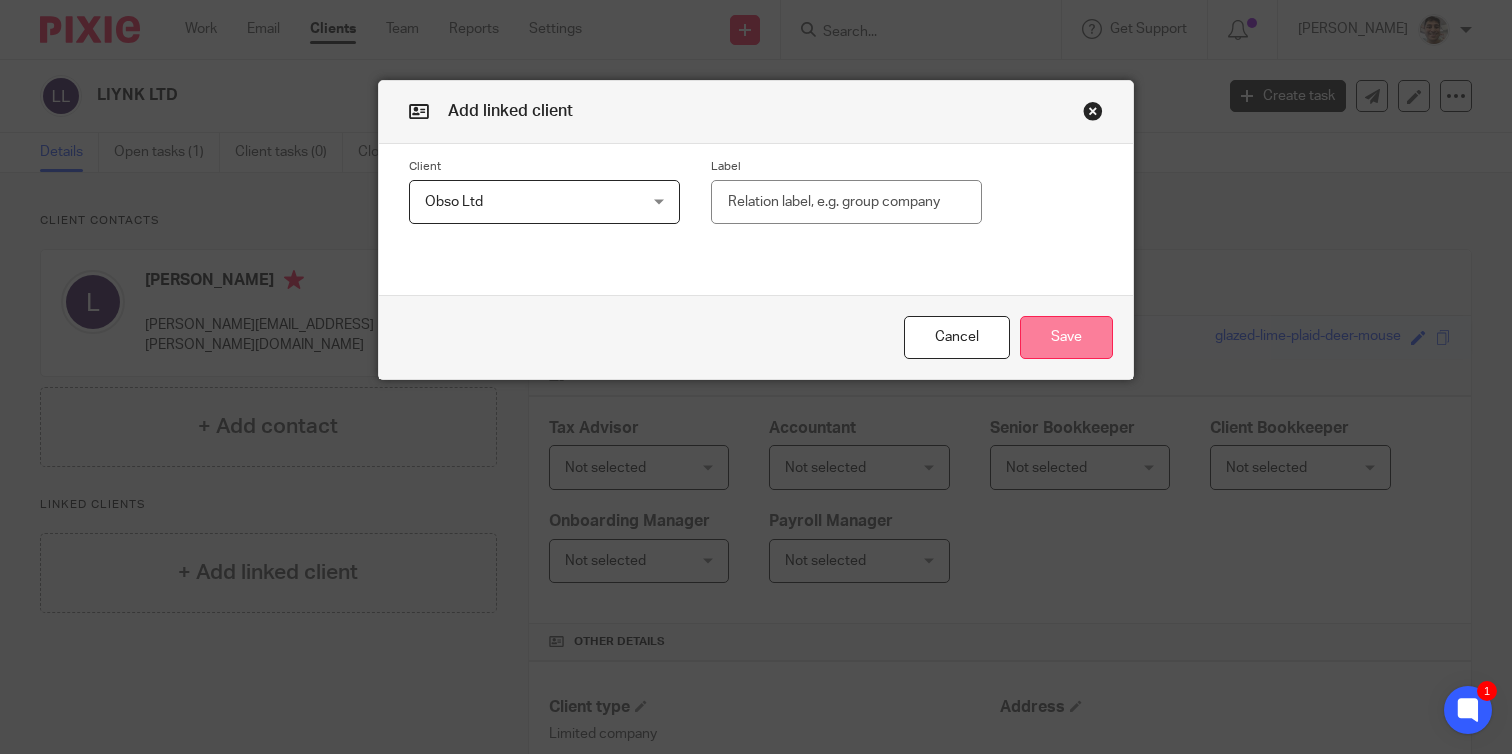 click on "Save" at bounding box center [1066, 337] 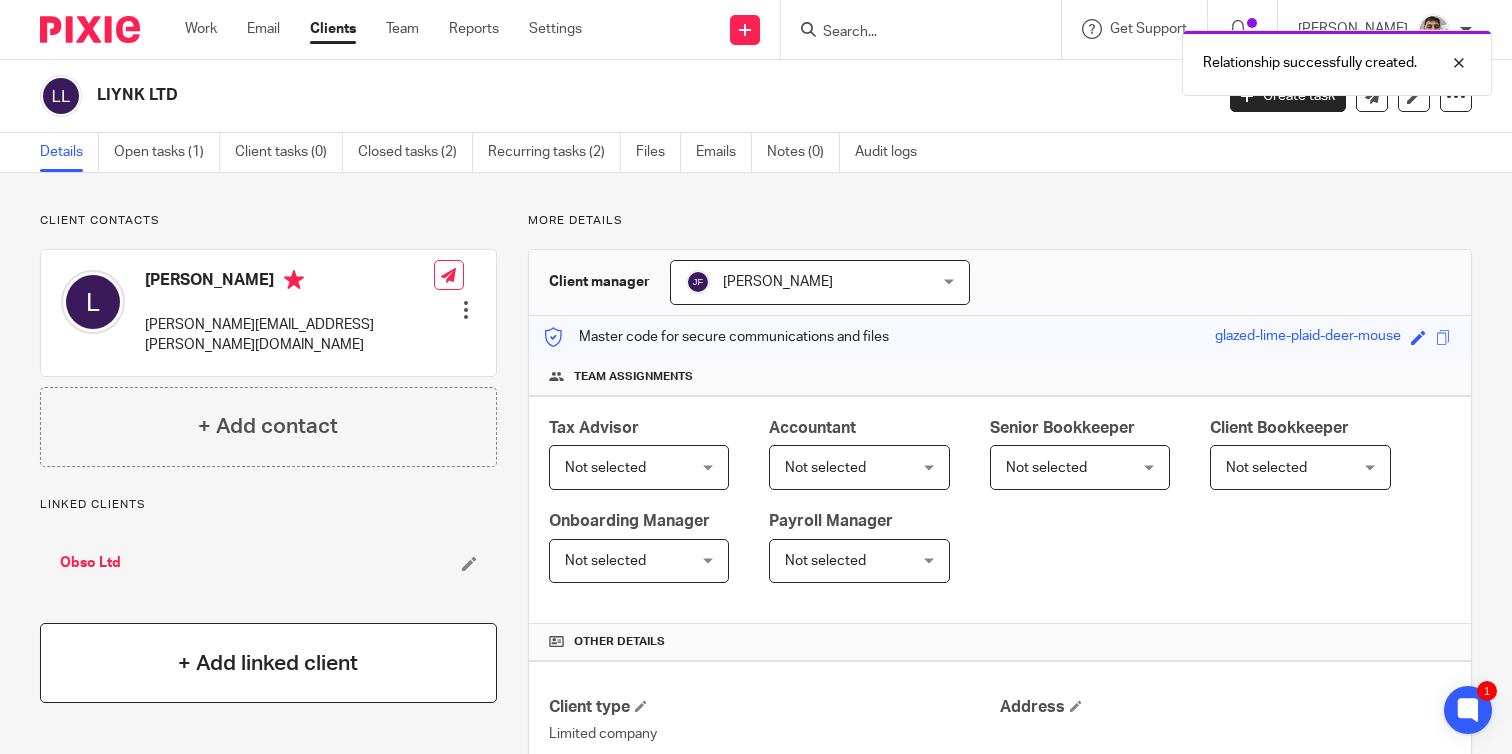 click on "+ Add linked client" at bounding box center (268, 663) 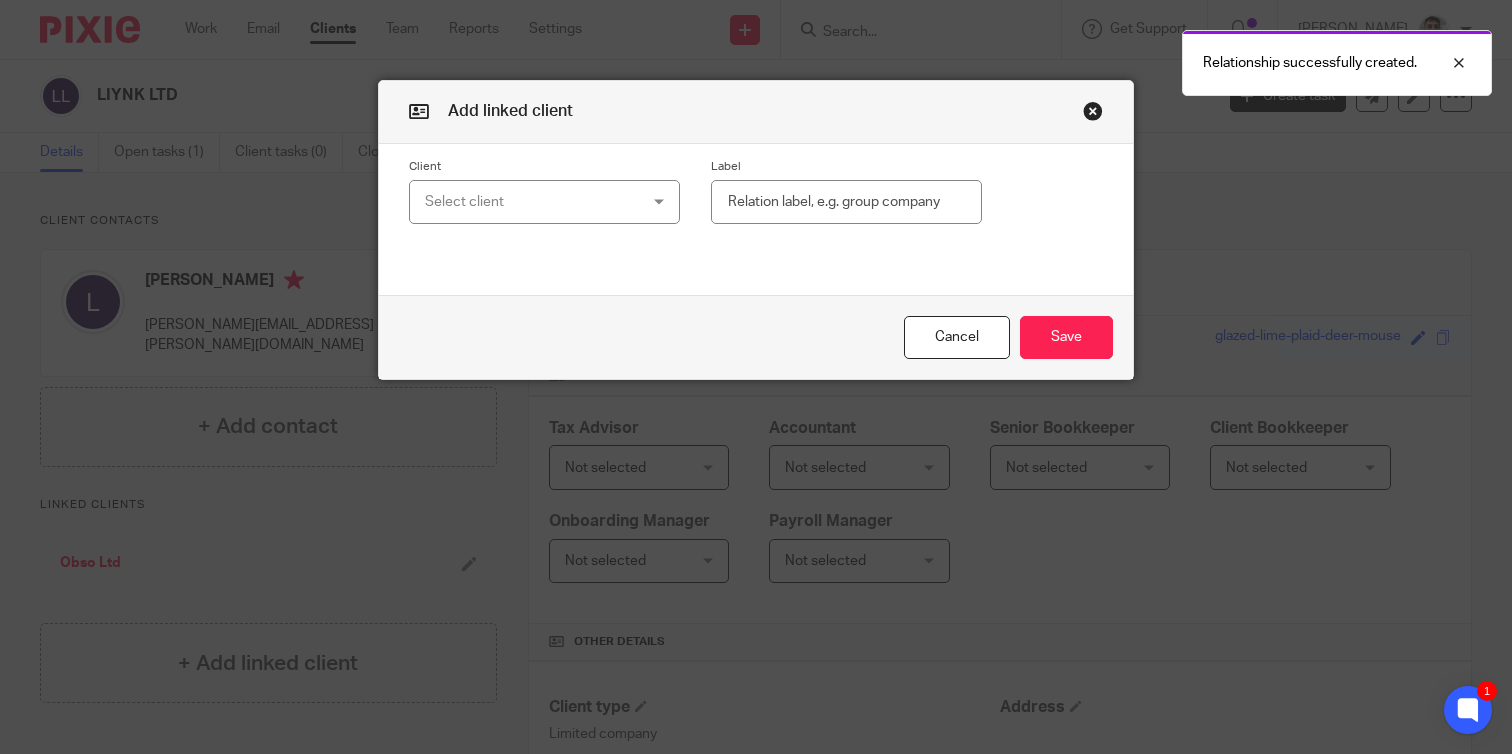 click on "Select client" at bounding box center [526, 202] 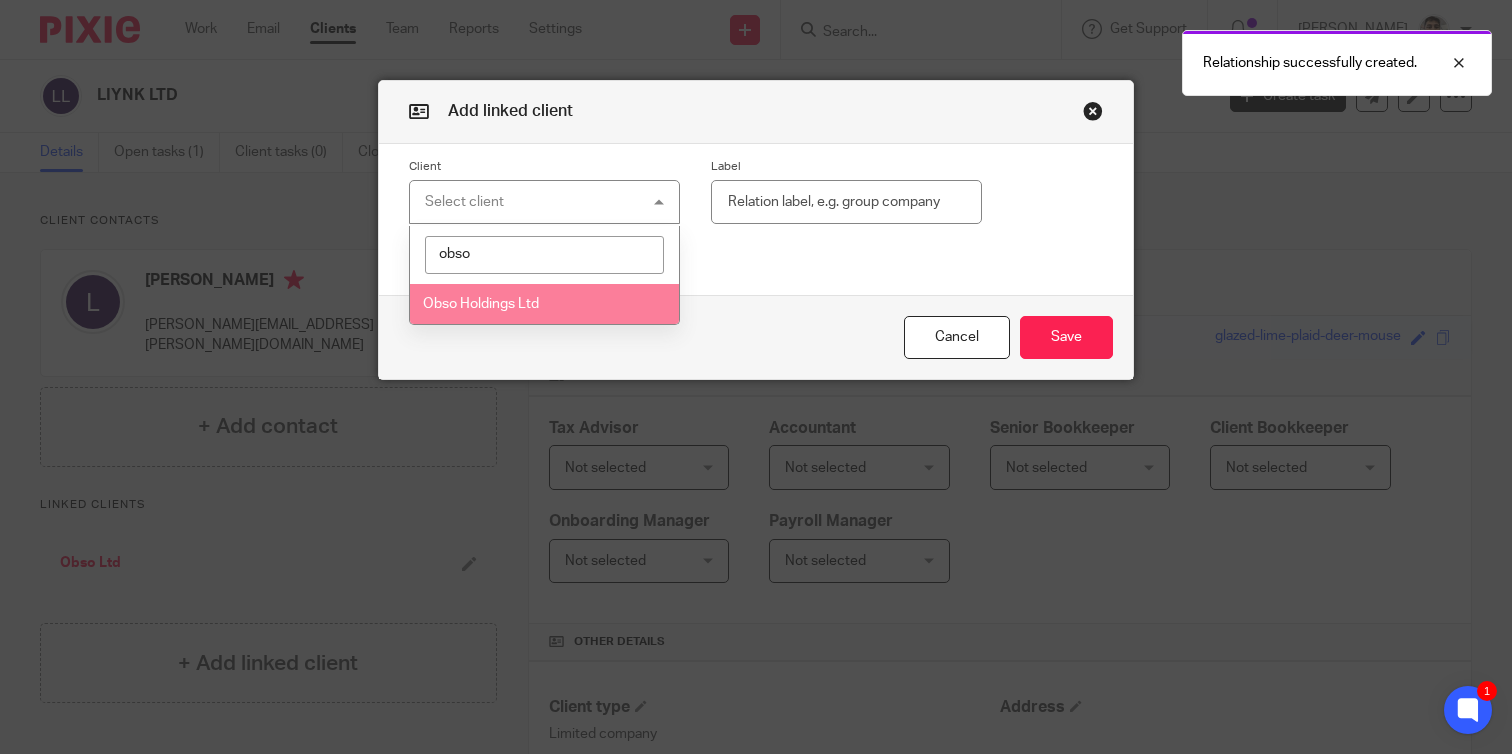 type on "obso" 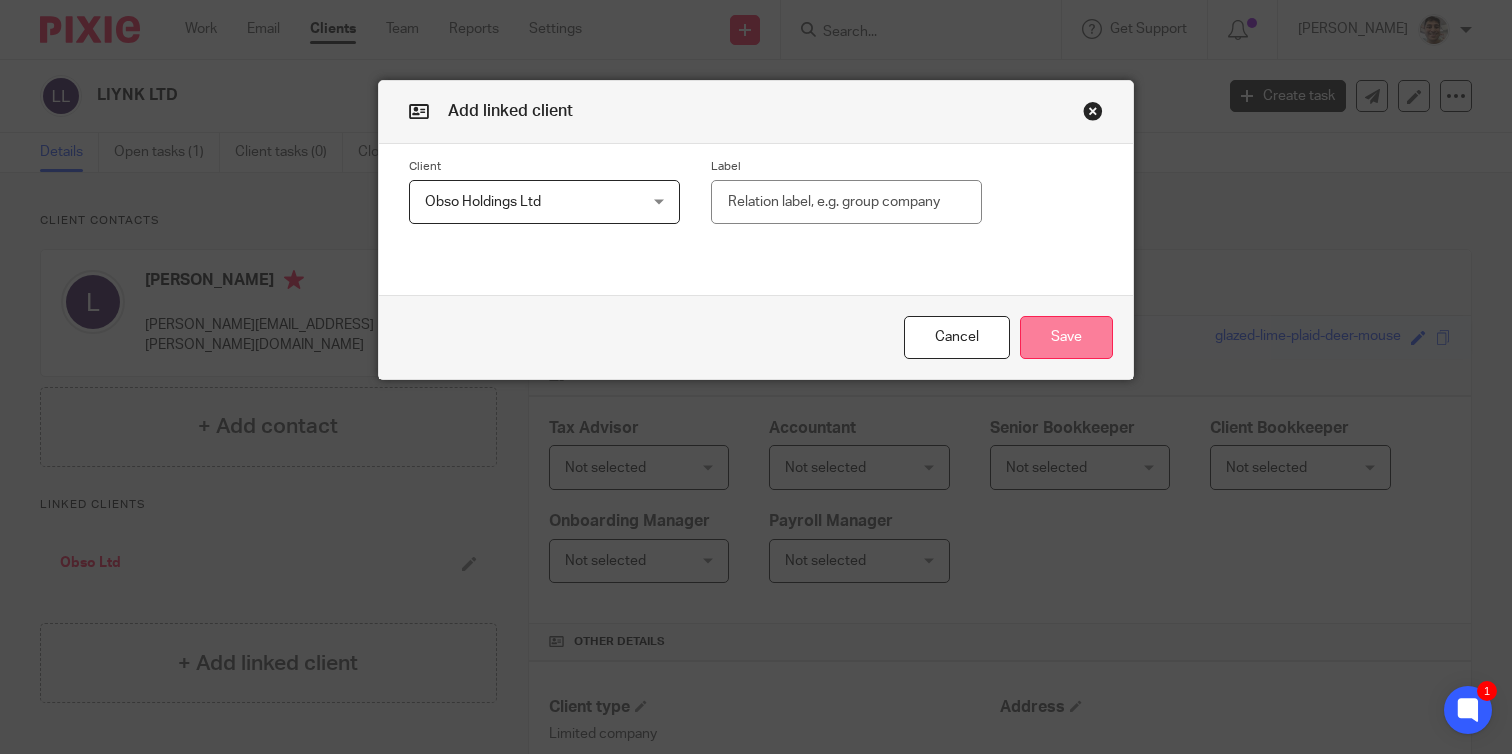 click on "Save" at bounding box center [1066, 337] 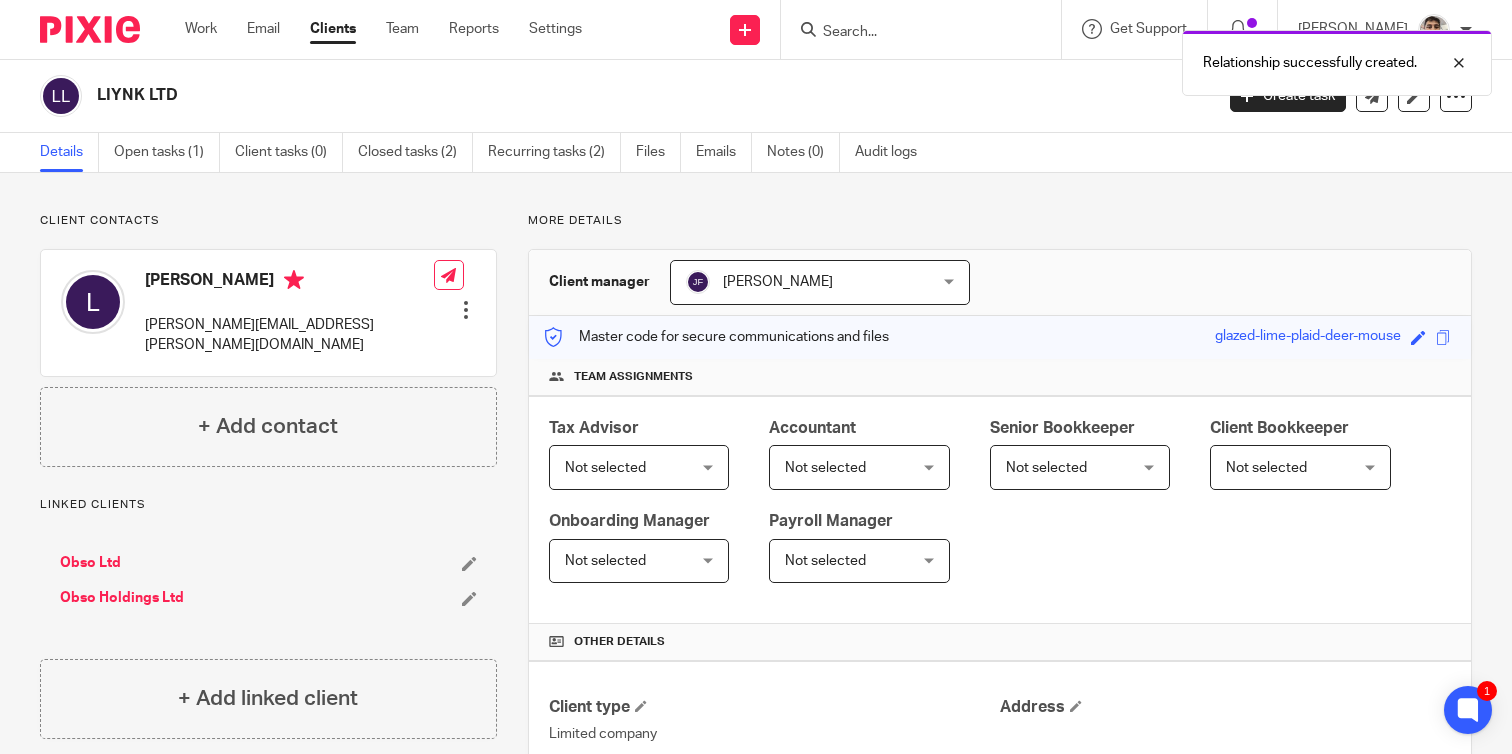 click on "Client contacts
Leroy
leroy.spence@obsoglobal.com
Edit contact
Create client from contact
Export data
Delete contact
+ Add contact
Linked clients
Obso Ltd" at bounding box center [756, 738] 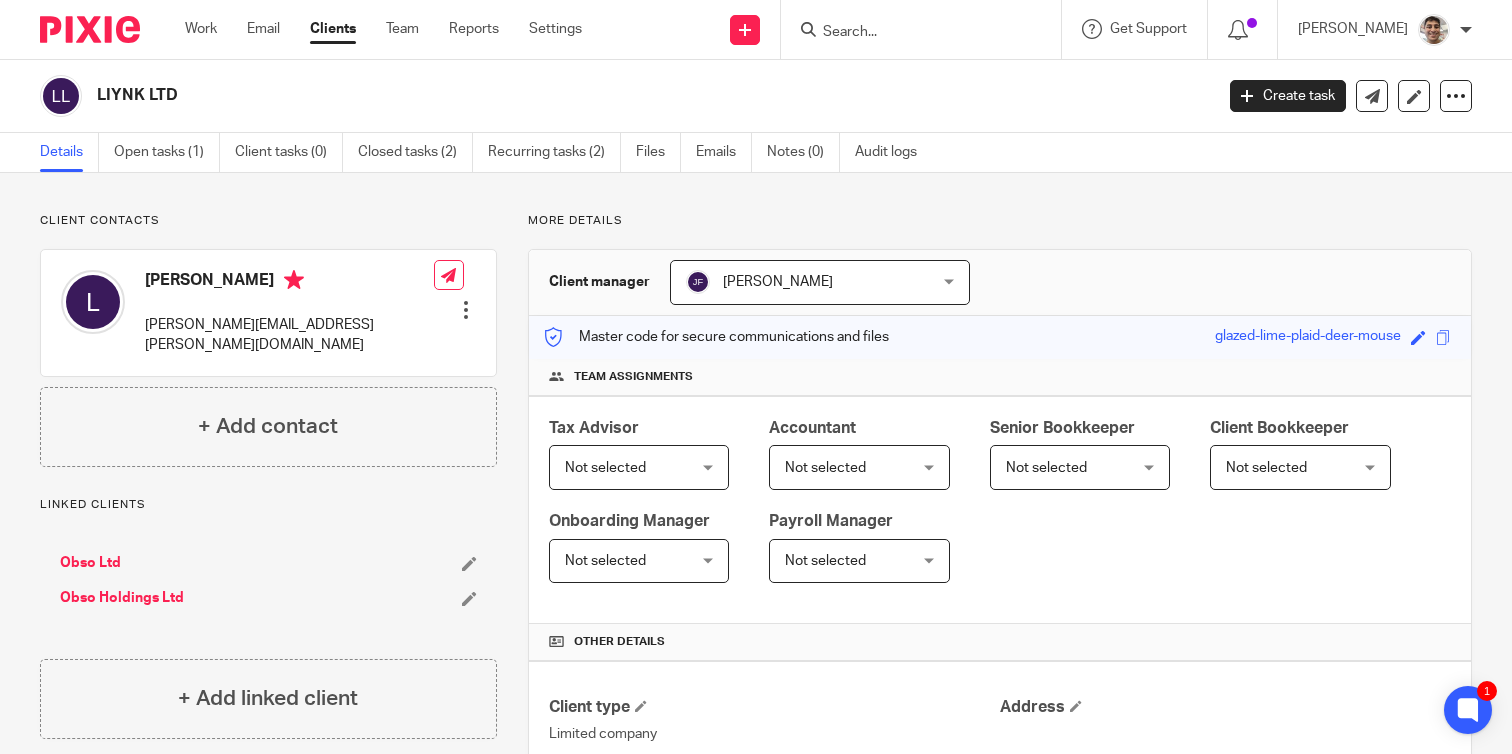 click on "More details" at bounding box center [1000, 221] 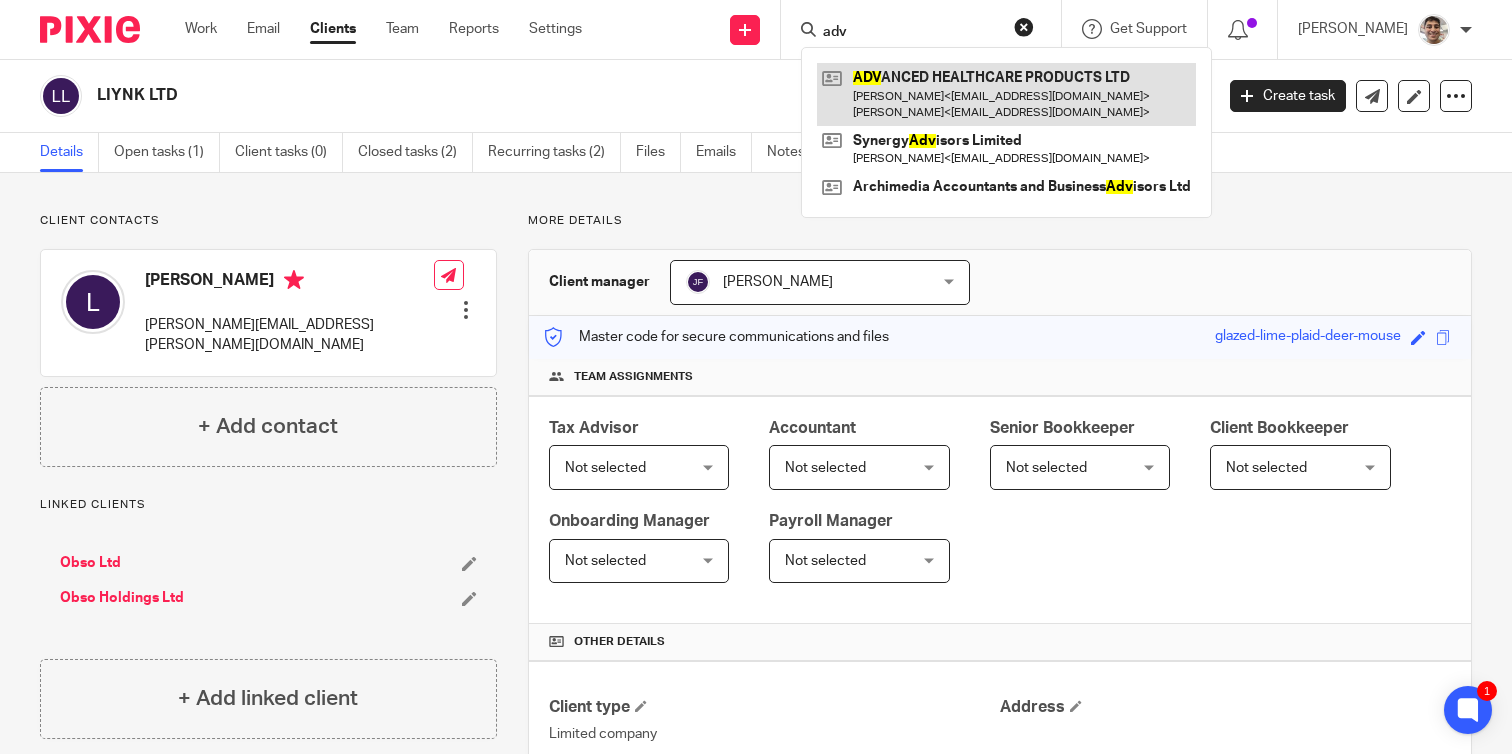 type on "adv" 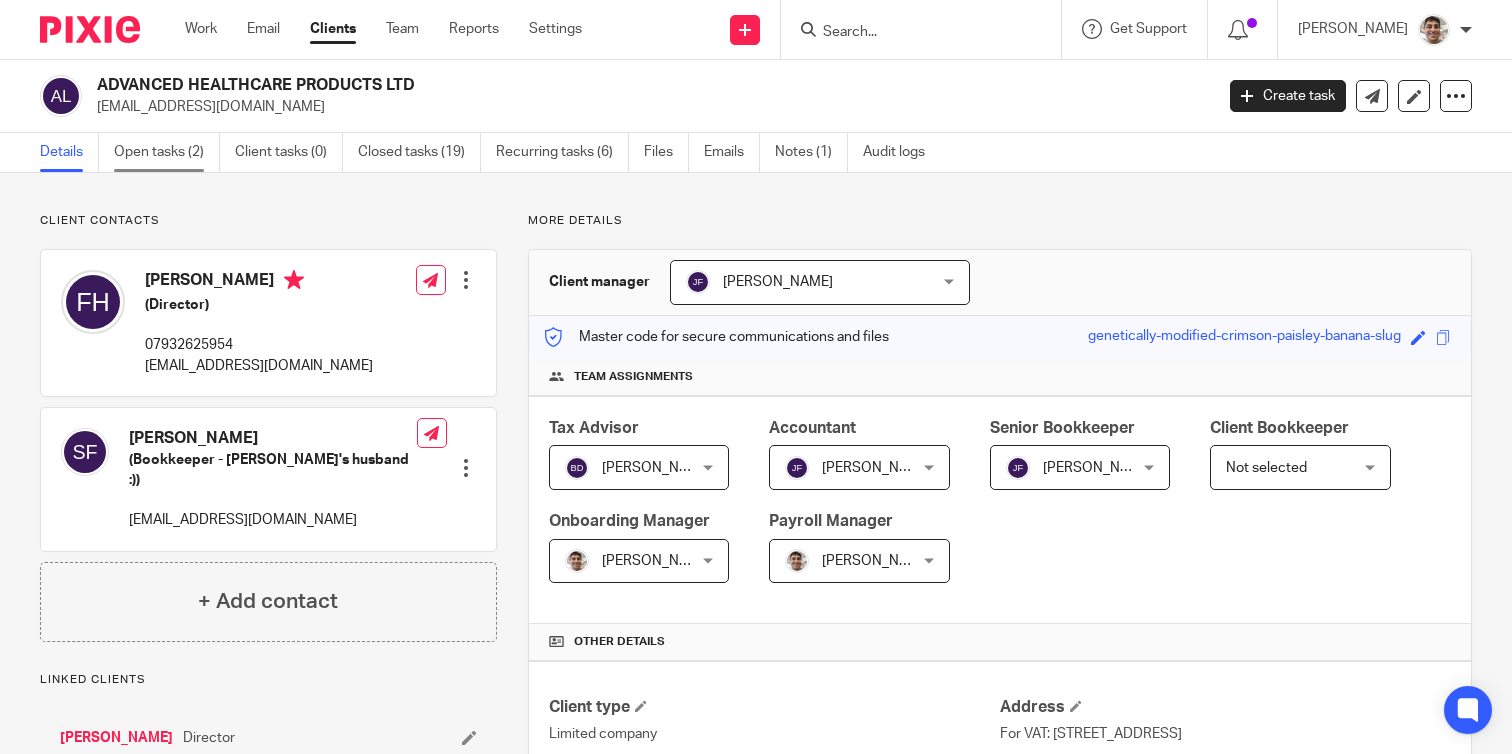 scroll, scrollTop: 0, scrollLeft: 0, axis: both 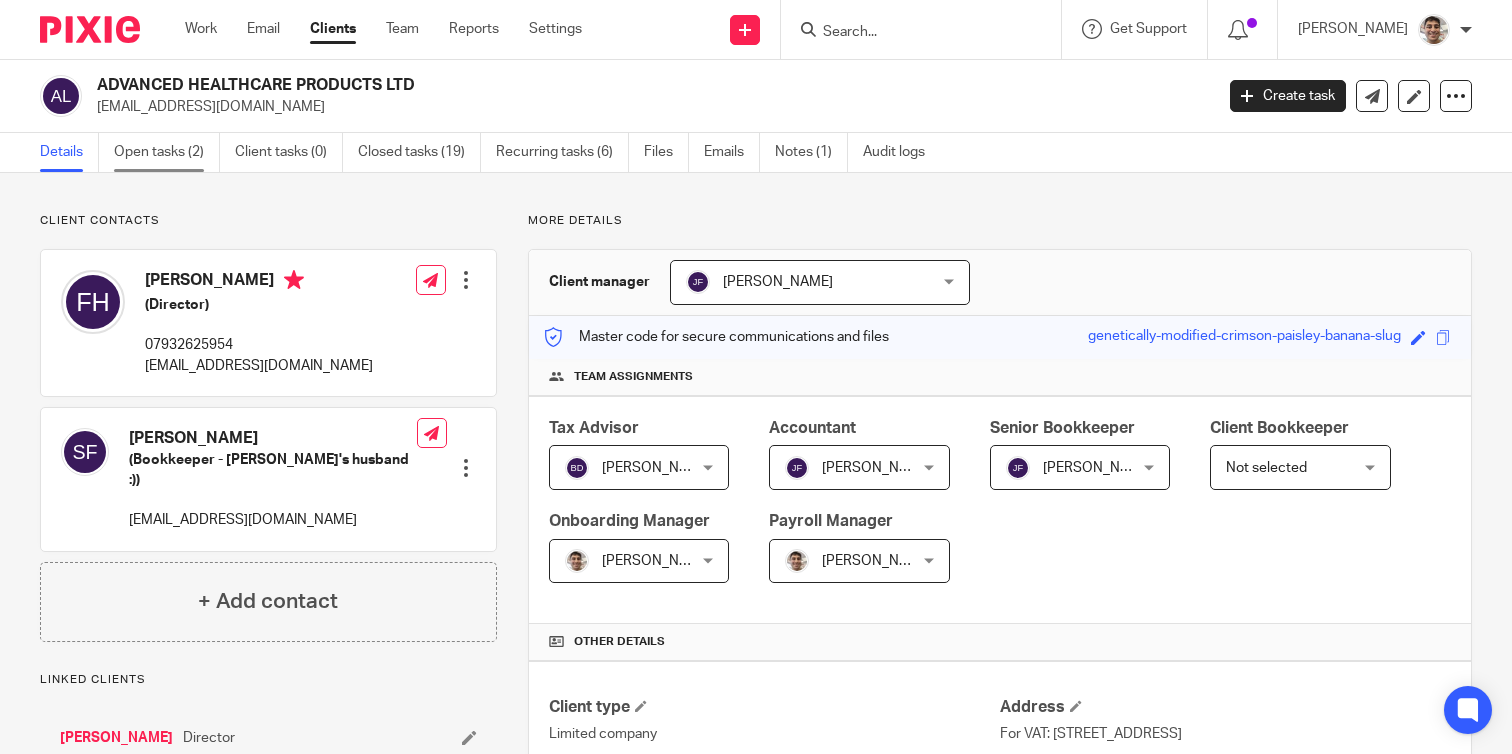 click on "Open tasks (2)" at bounding box center [167, 152] 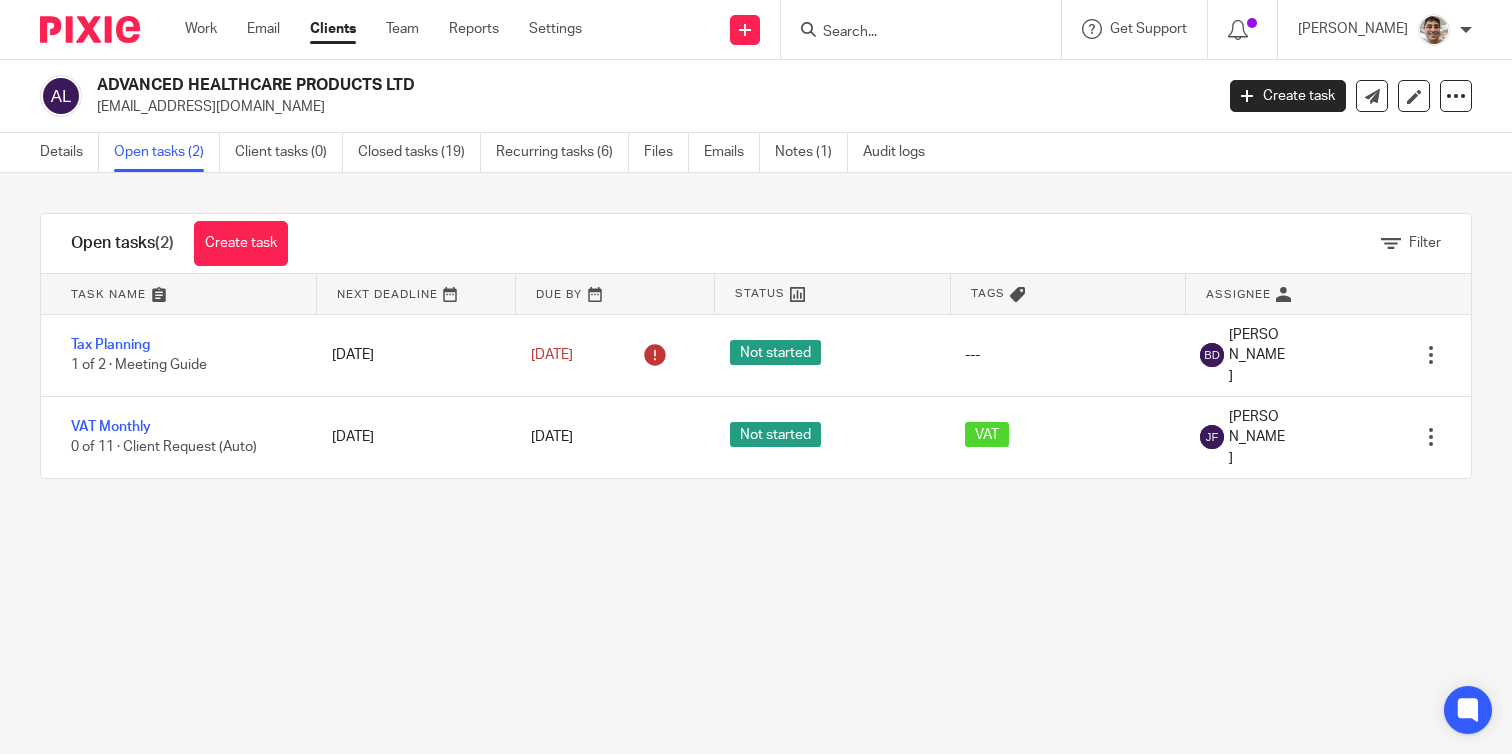 scroll, scrollTop: 0, scrollLeft: 0, axis: both 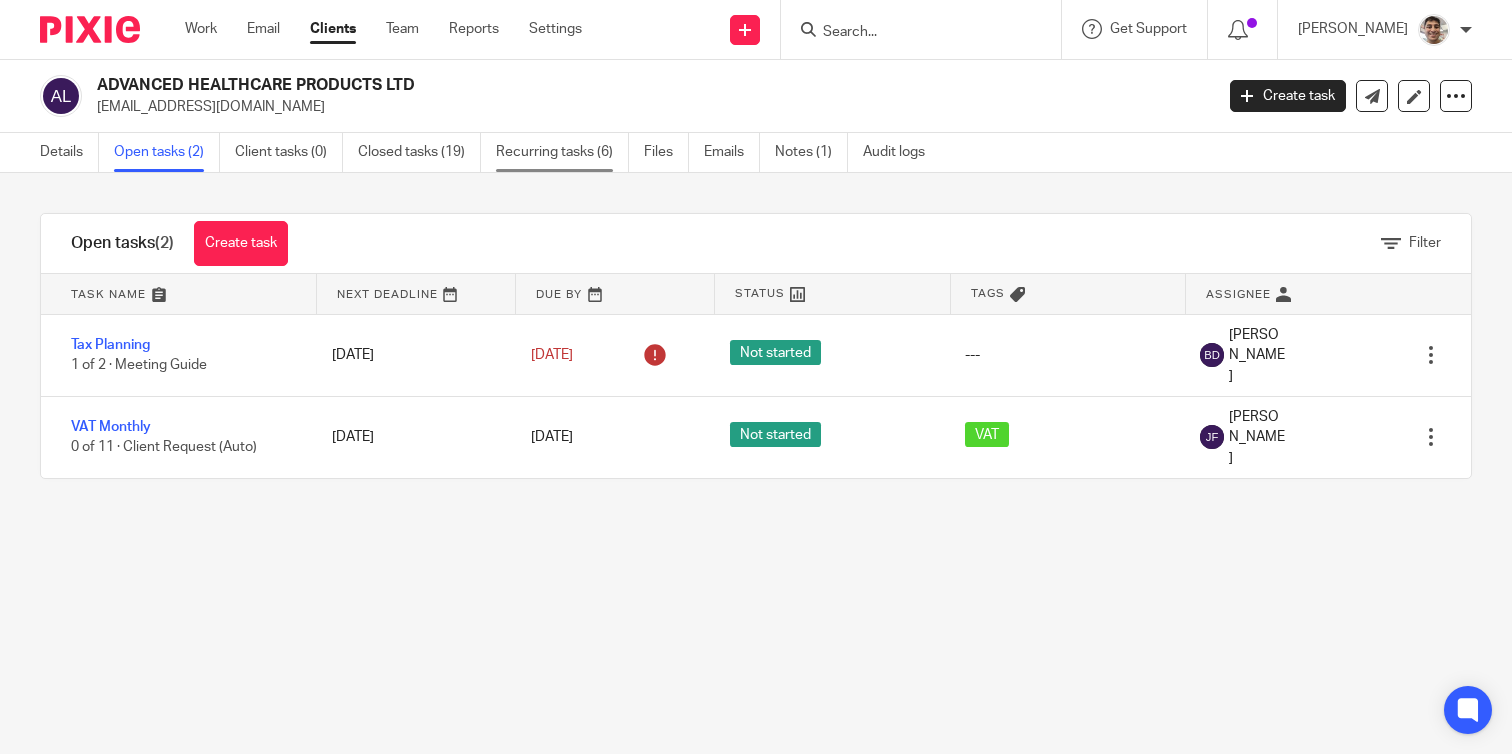 click on "Recurring tasks (6)" at bounding box center (562, 152) 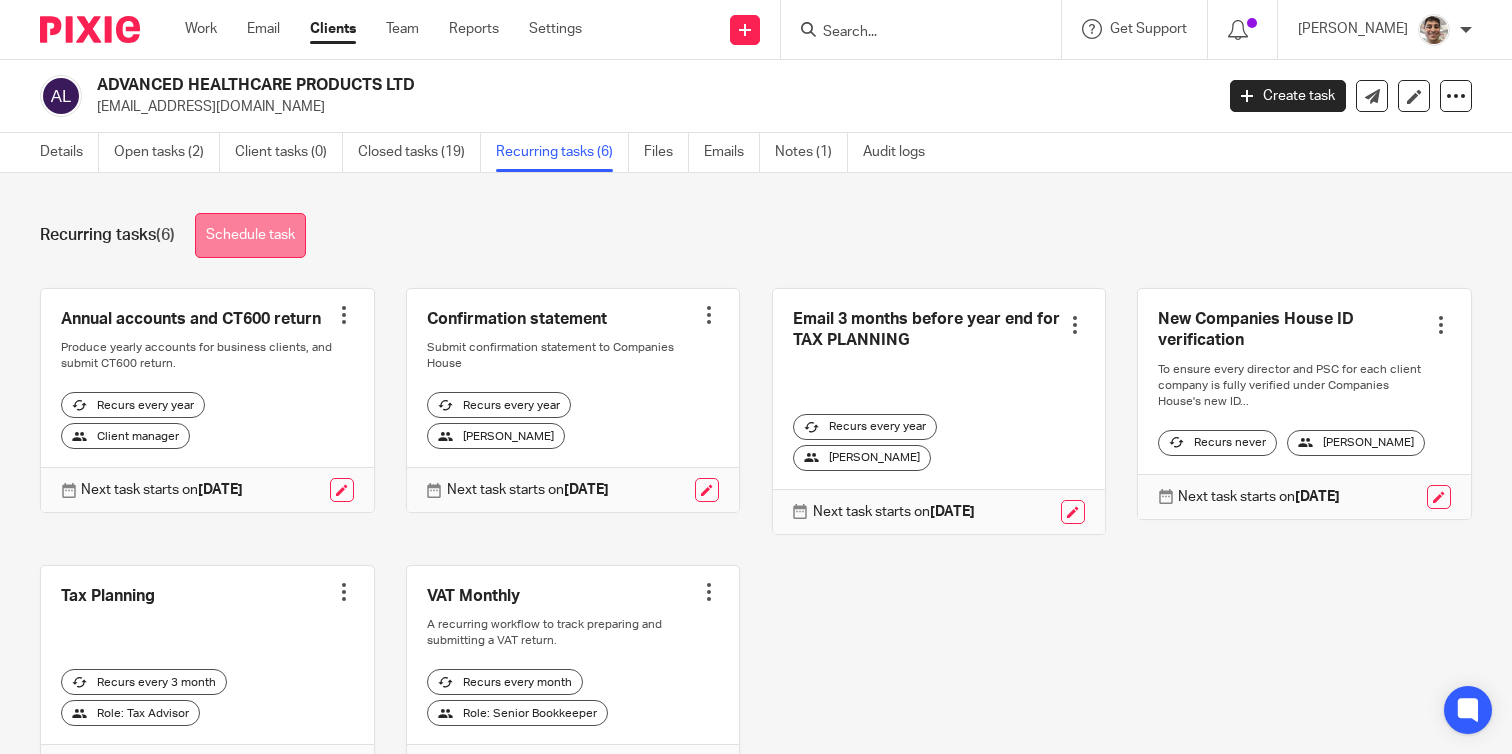 scroll, scrollTop: 0, scrollLeft: 0, axis: both 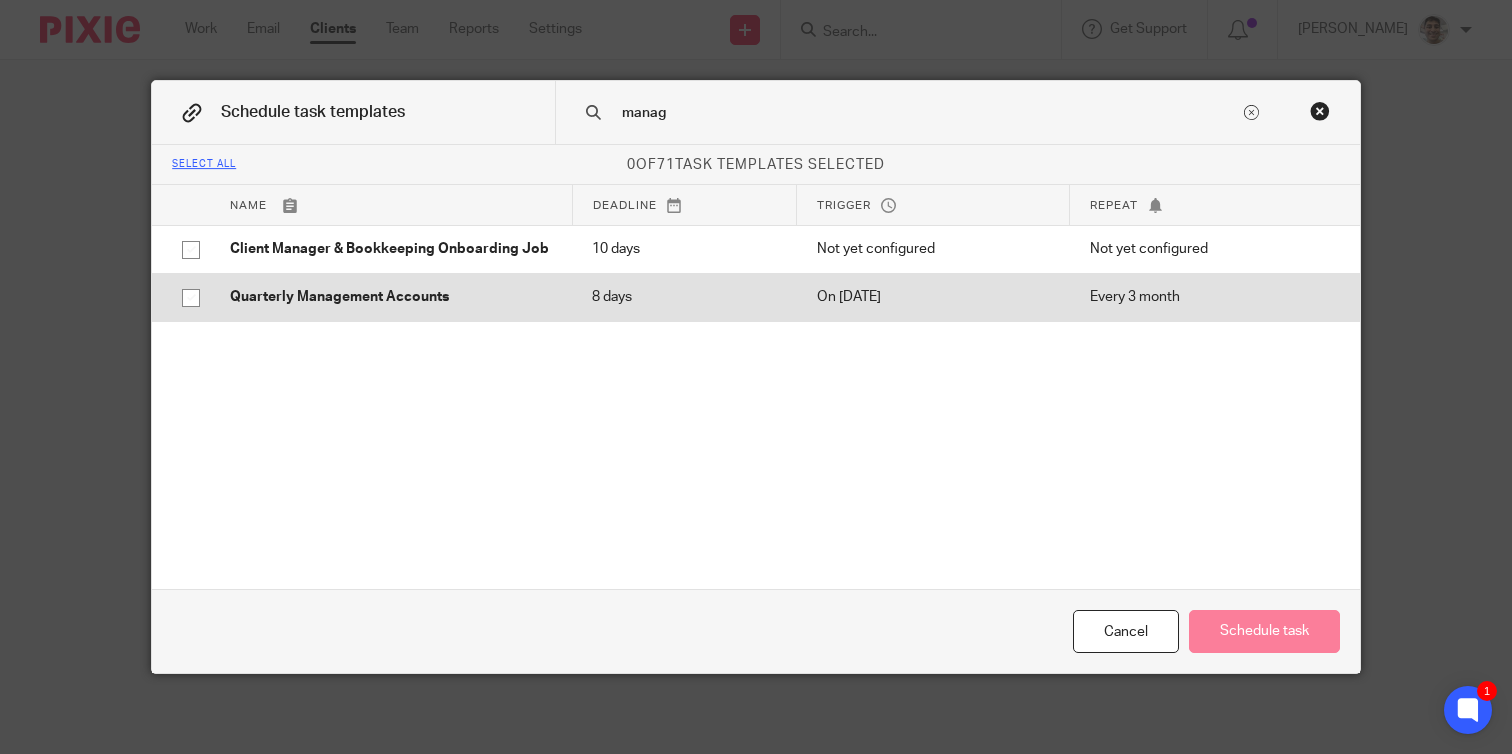 type on "manag" 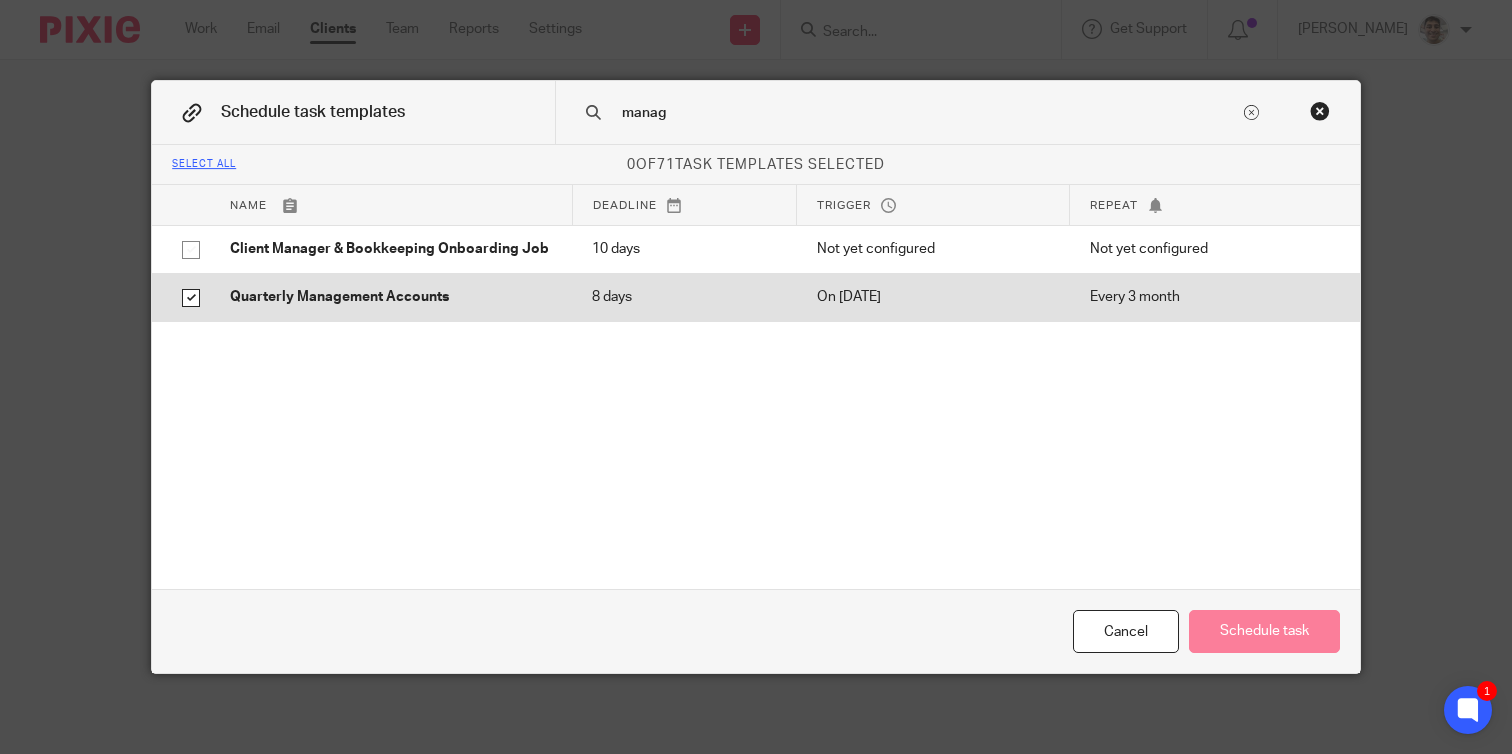 checkbox on "true" 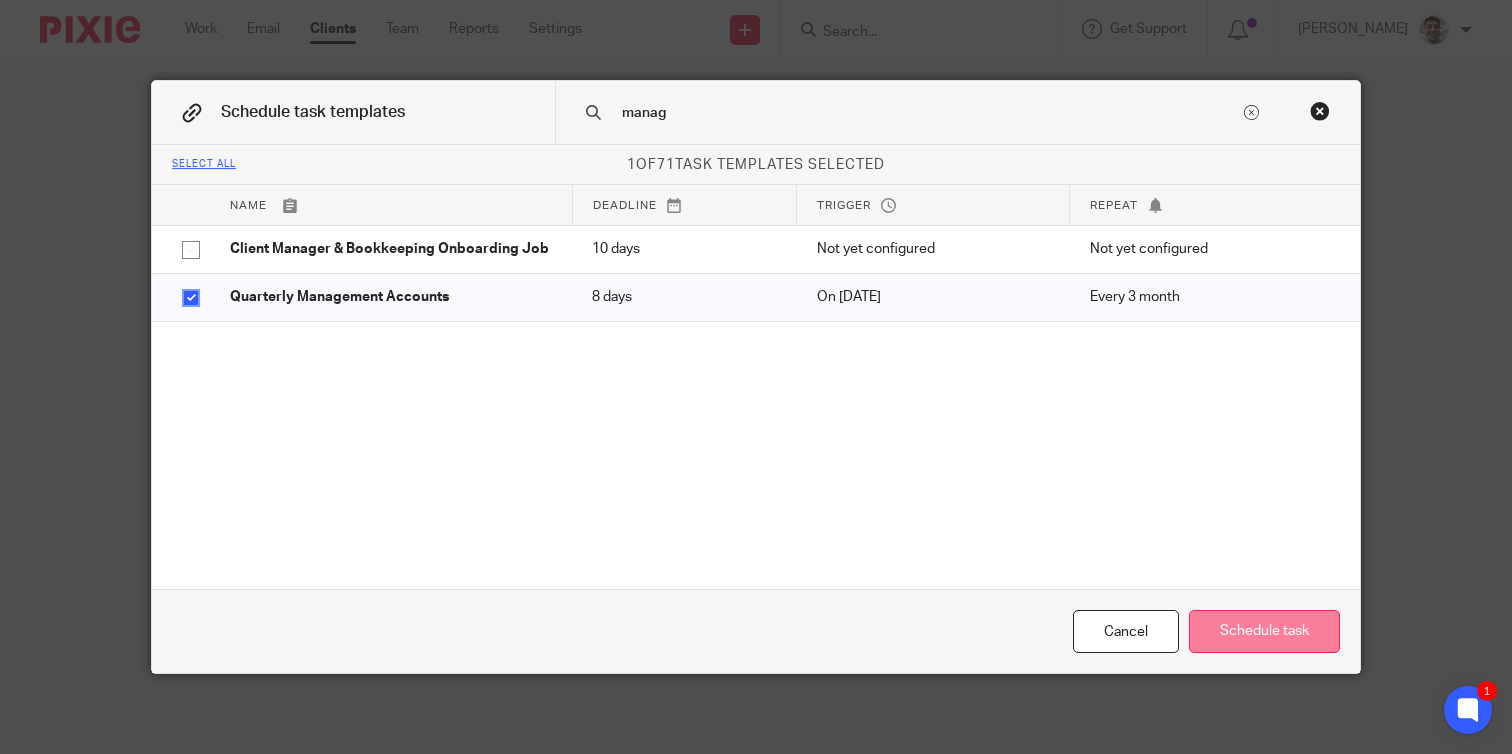 click on "Schedule task" 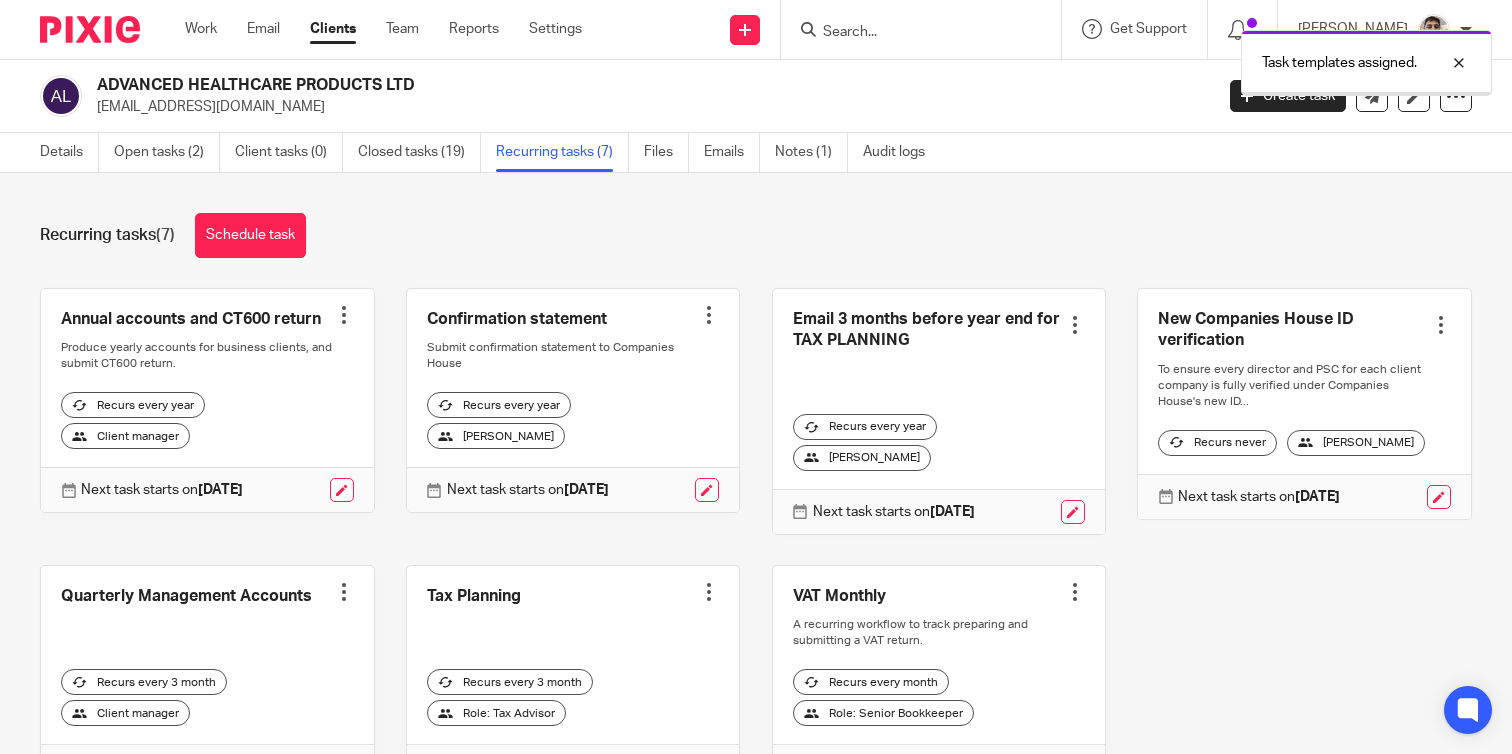 scroll, scrollTop: 0, scrollLeft: 0, axis: both 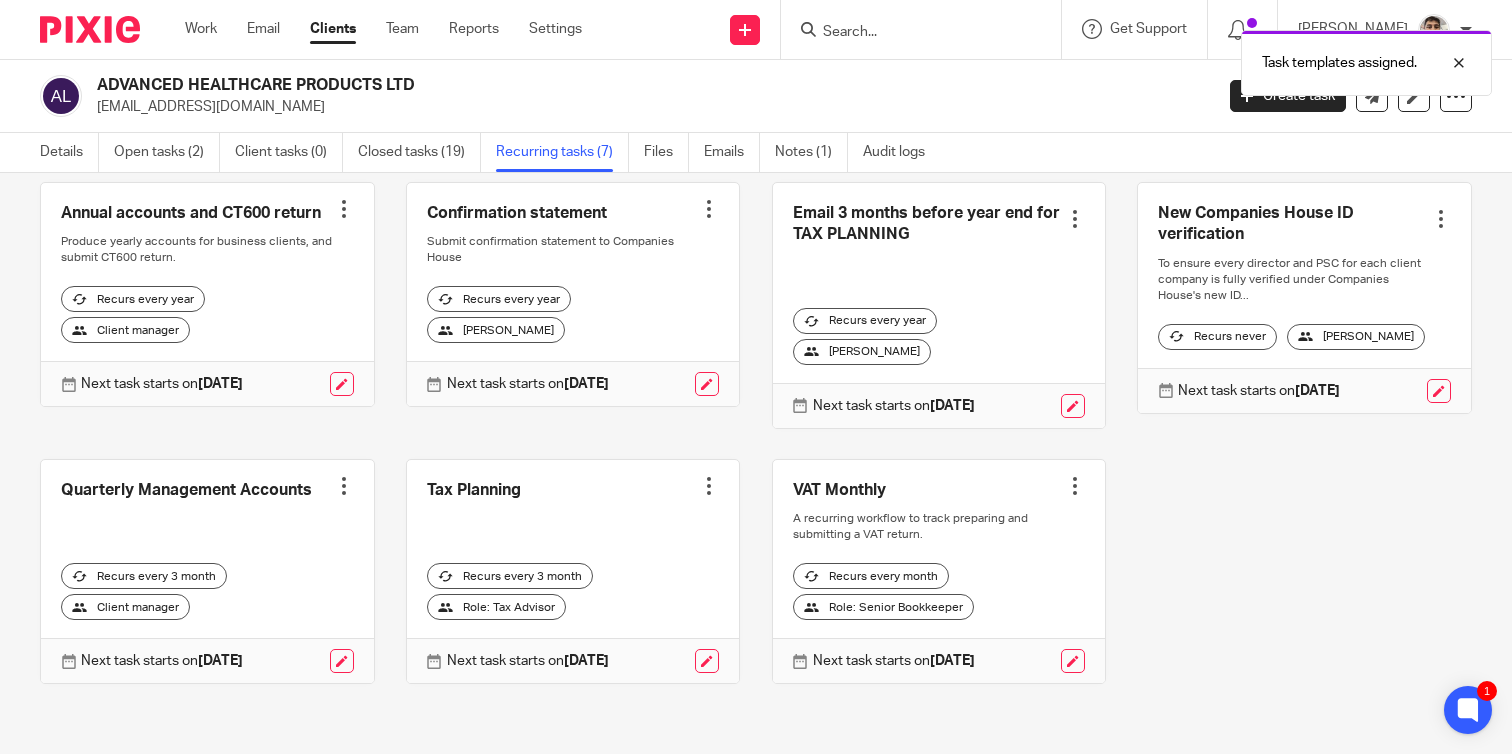 click at bounding box center (344, 486) 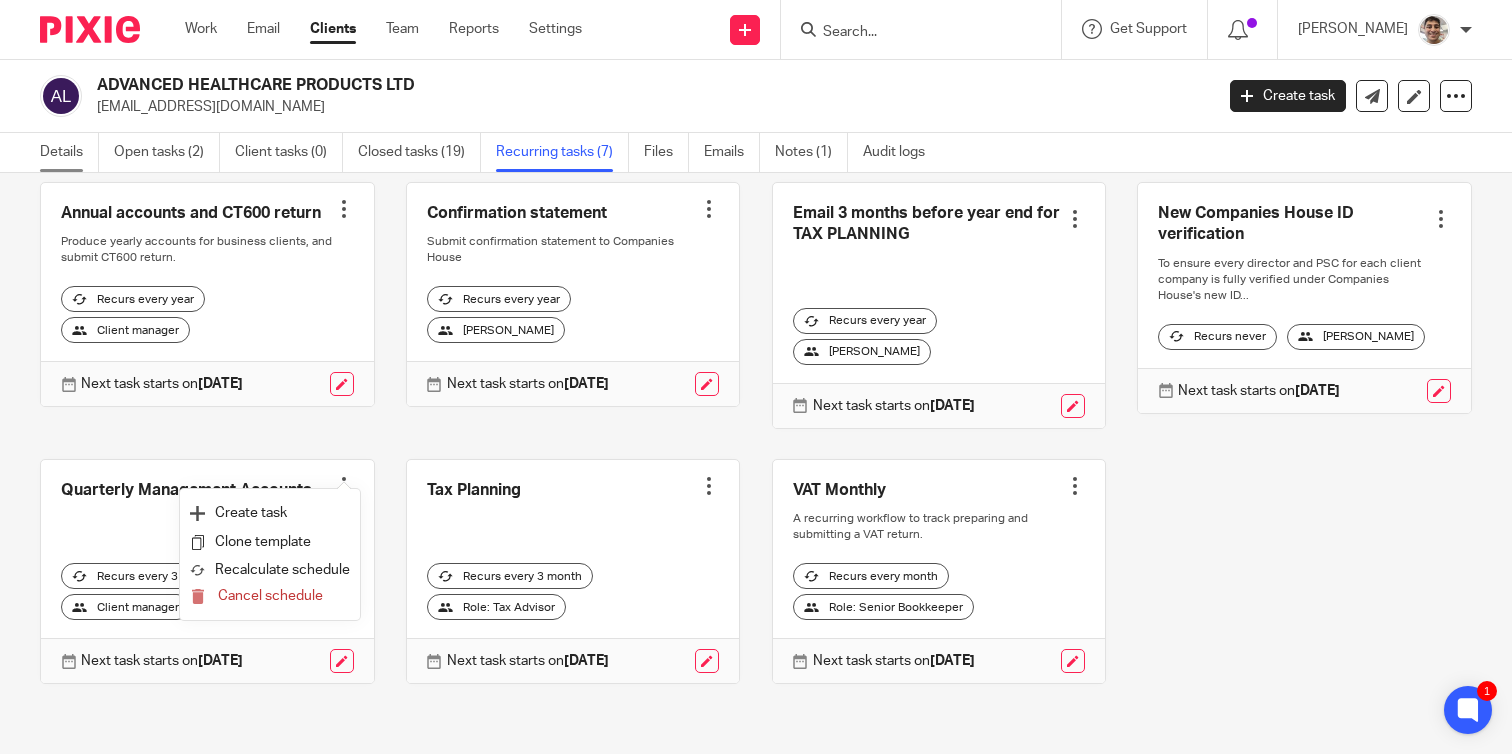 click on "Details" at bounding box center (69, 152) 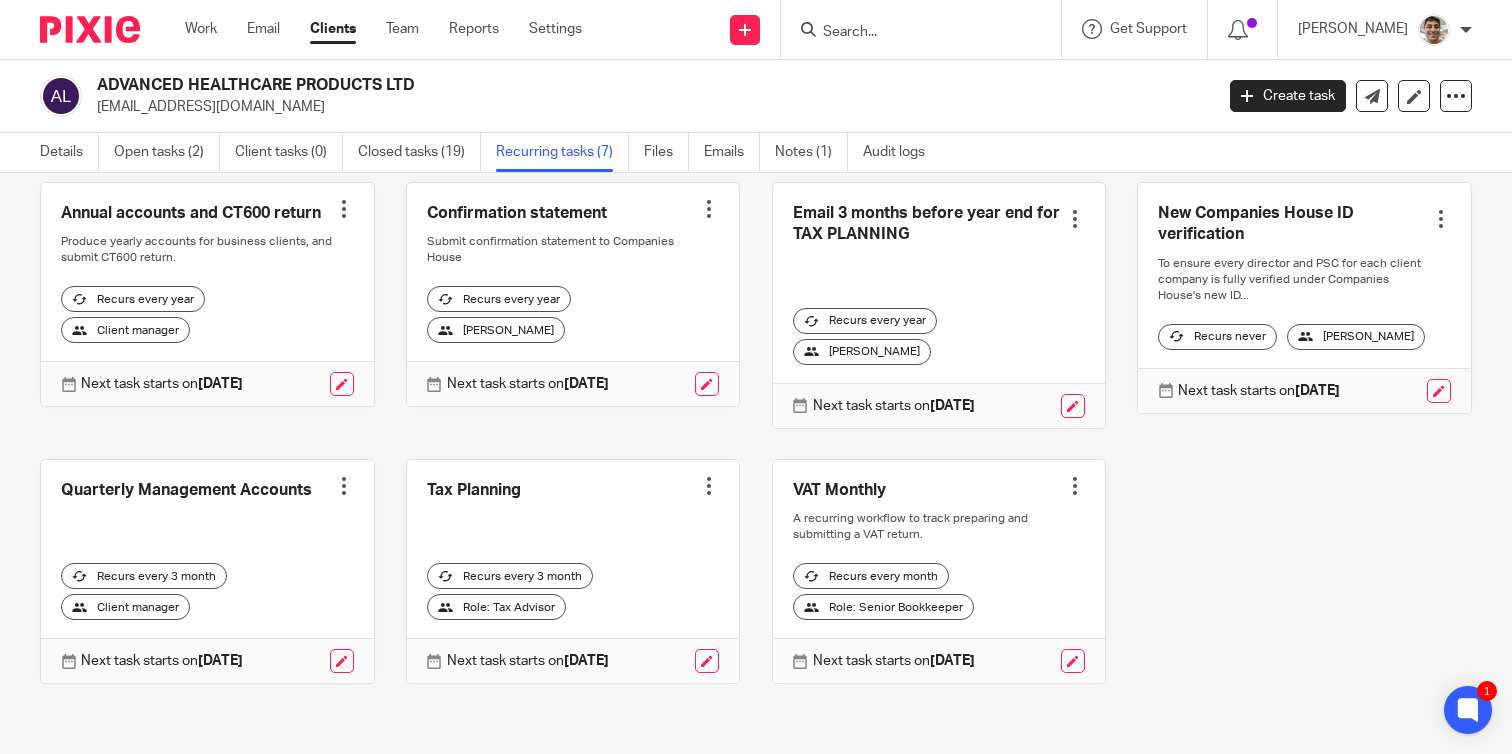 click at bounding box center [344, 486] 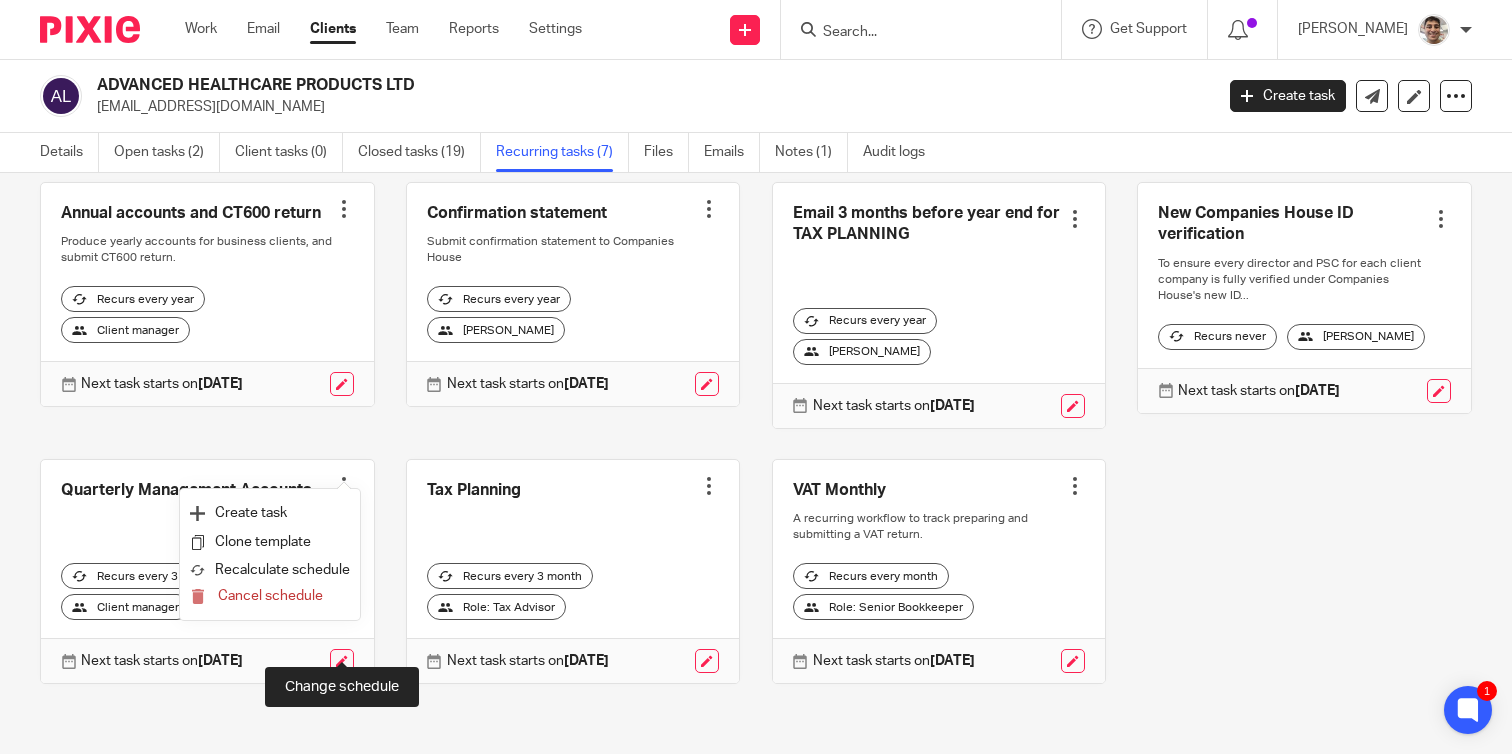 click at bounding box center (342, 661) 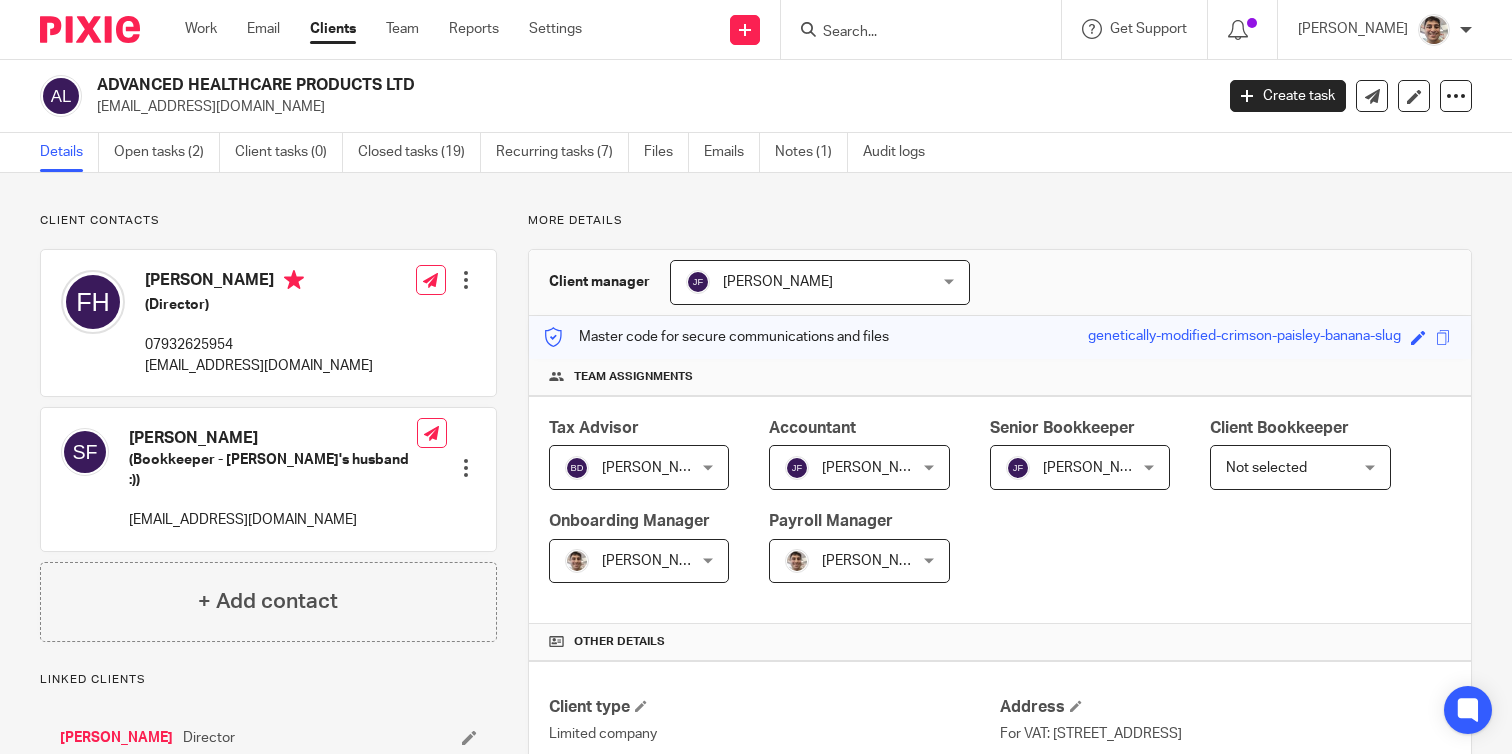 scroll, scrollTop: 0, scrollLeft: 0, axis: both 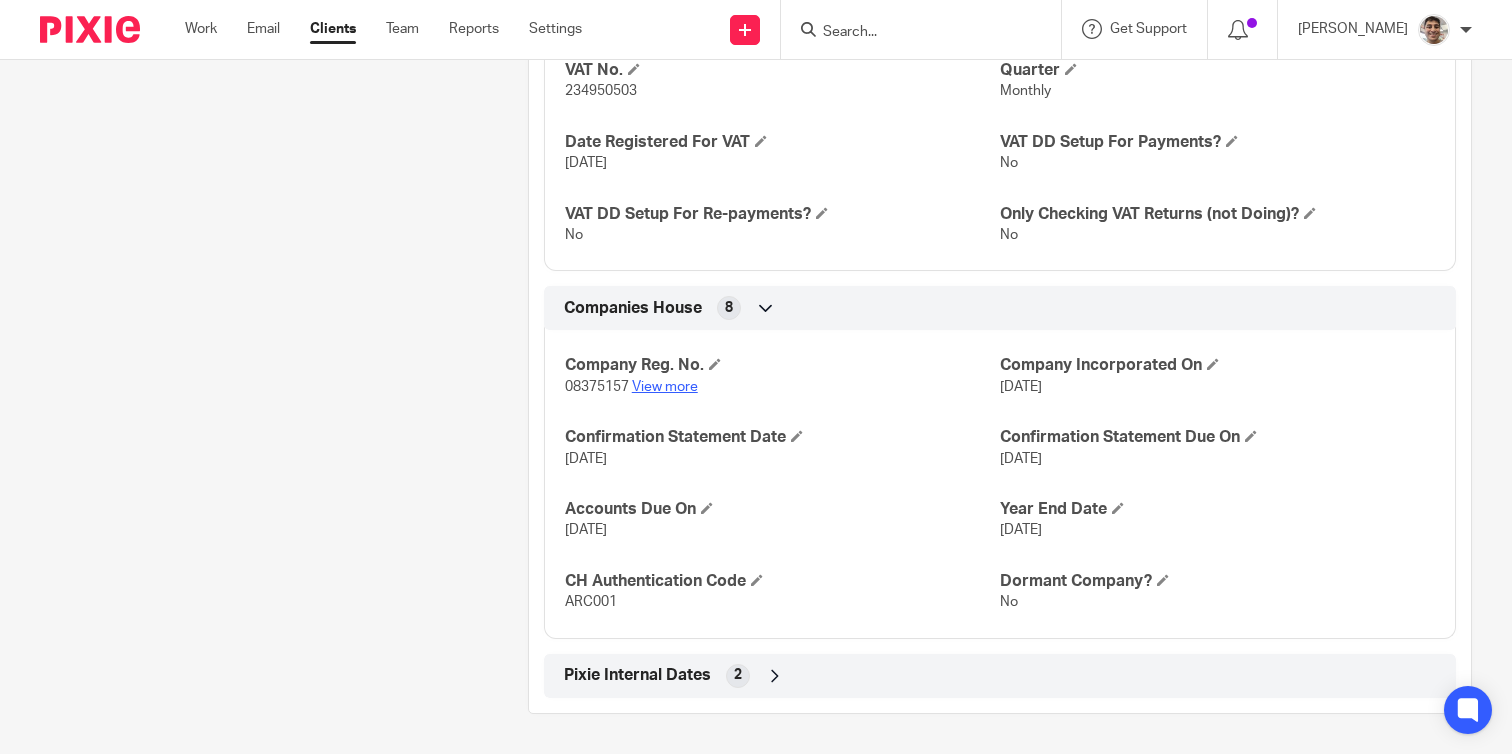 click on "View more" at bounding box center [665, 387] 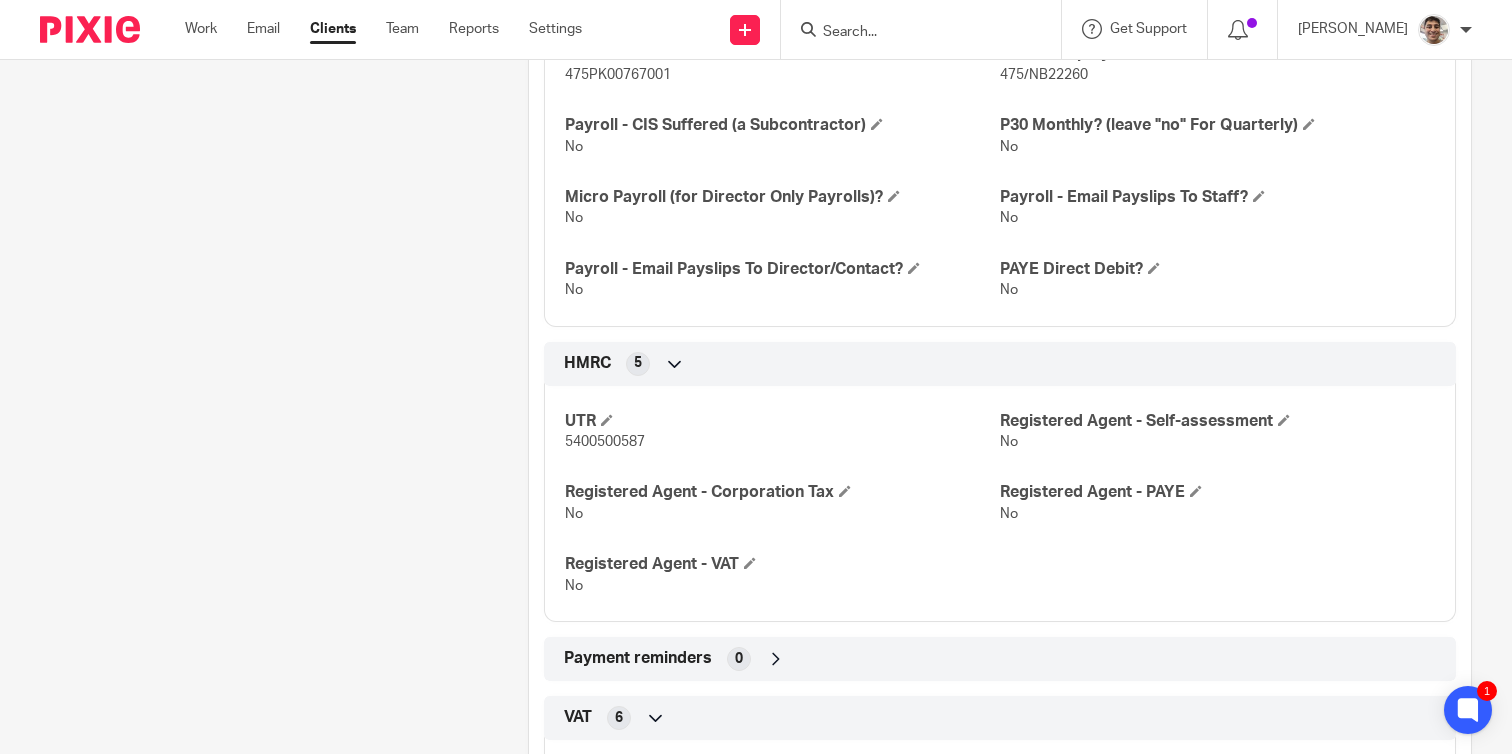 scroll, scrollTop: 722, scrollLeft: 0, axis: vertical 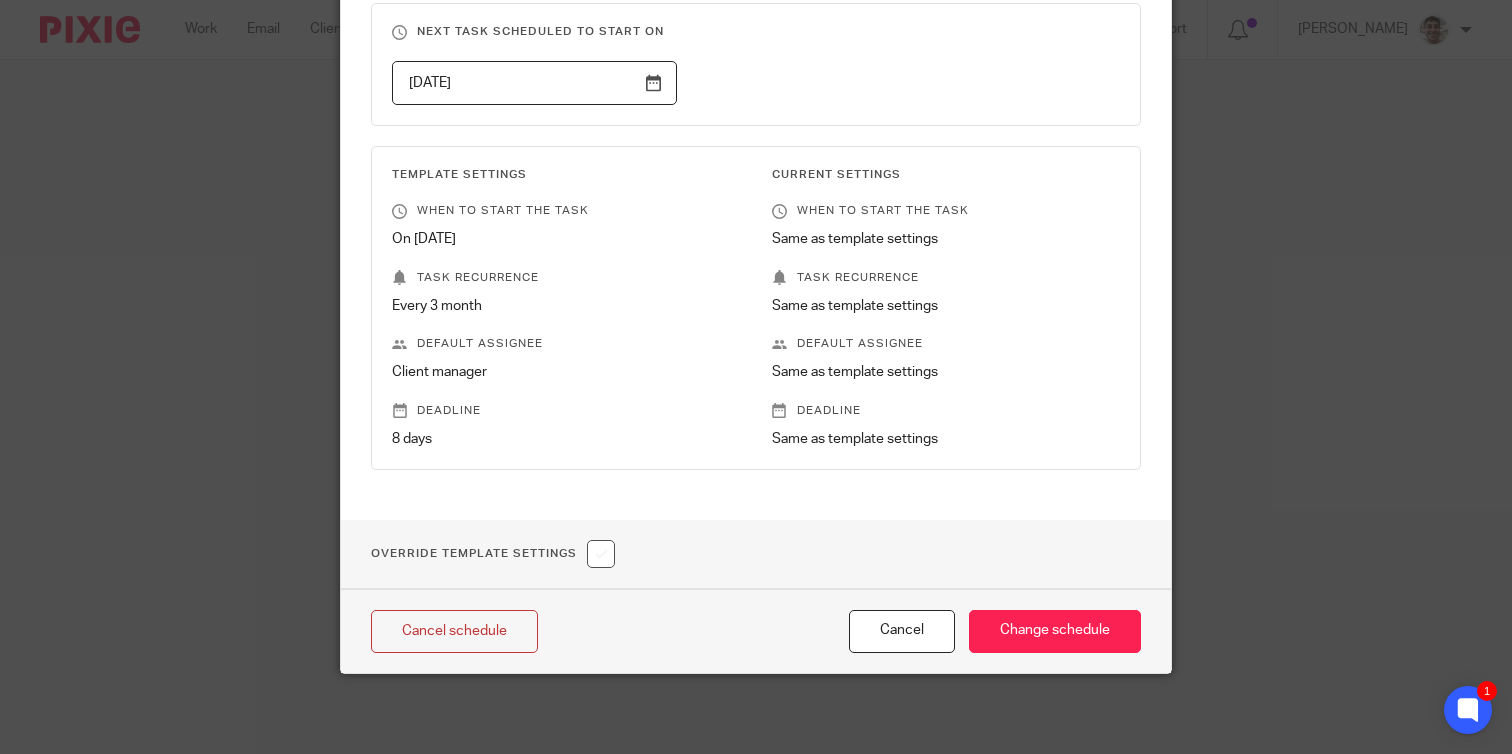 click at bounding box center (601, 554) 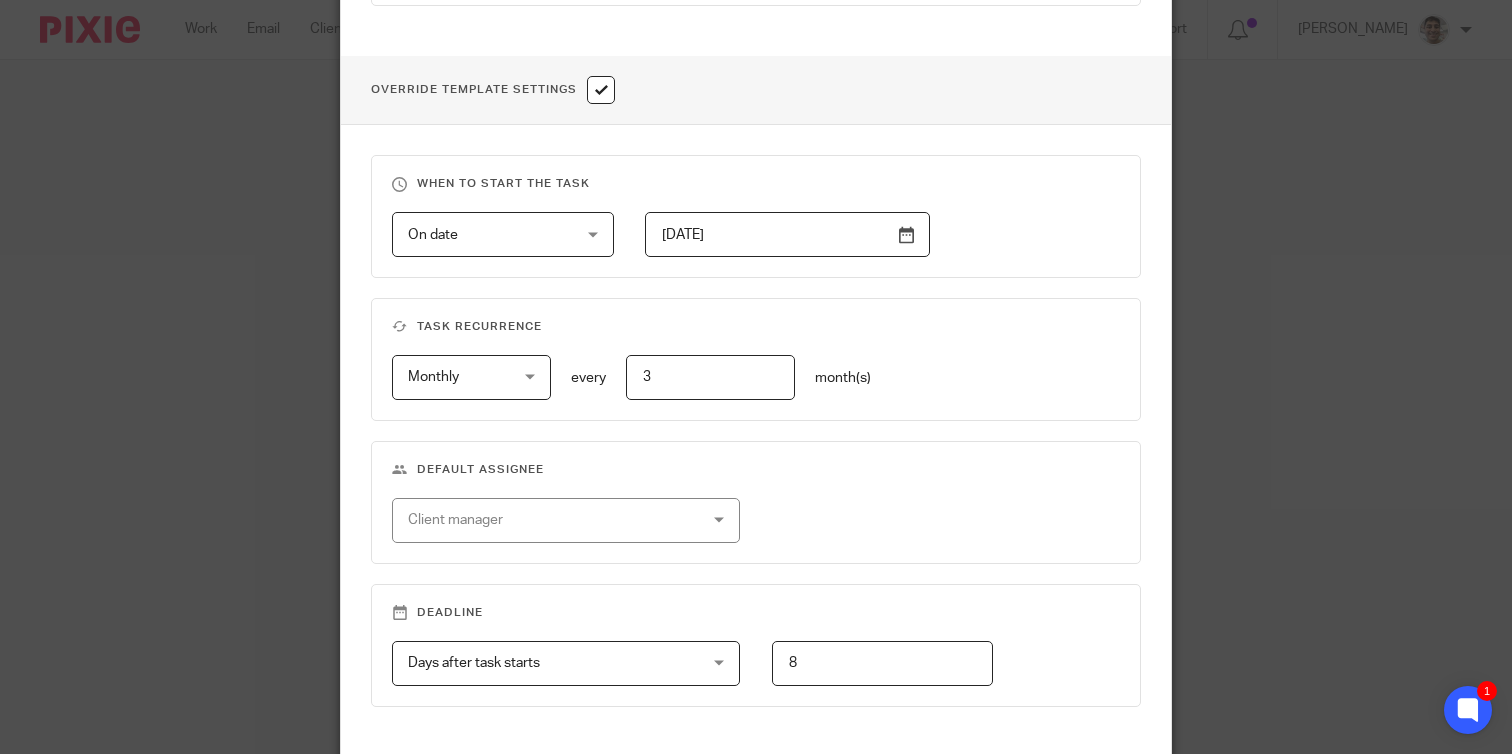 scroll, scrollTop: 727, scrollLeft: 0, axis: vertical 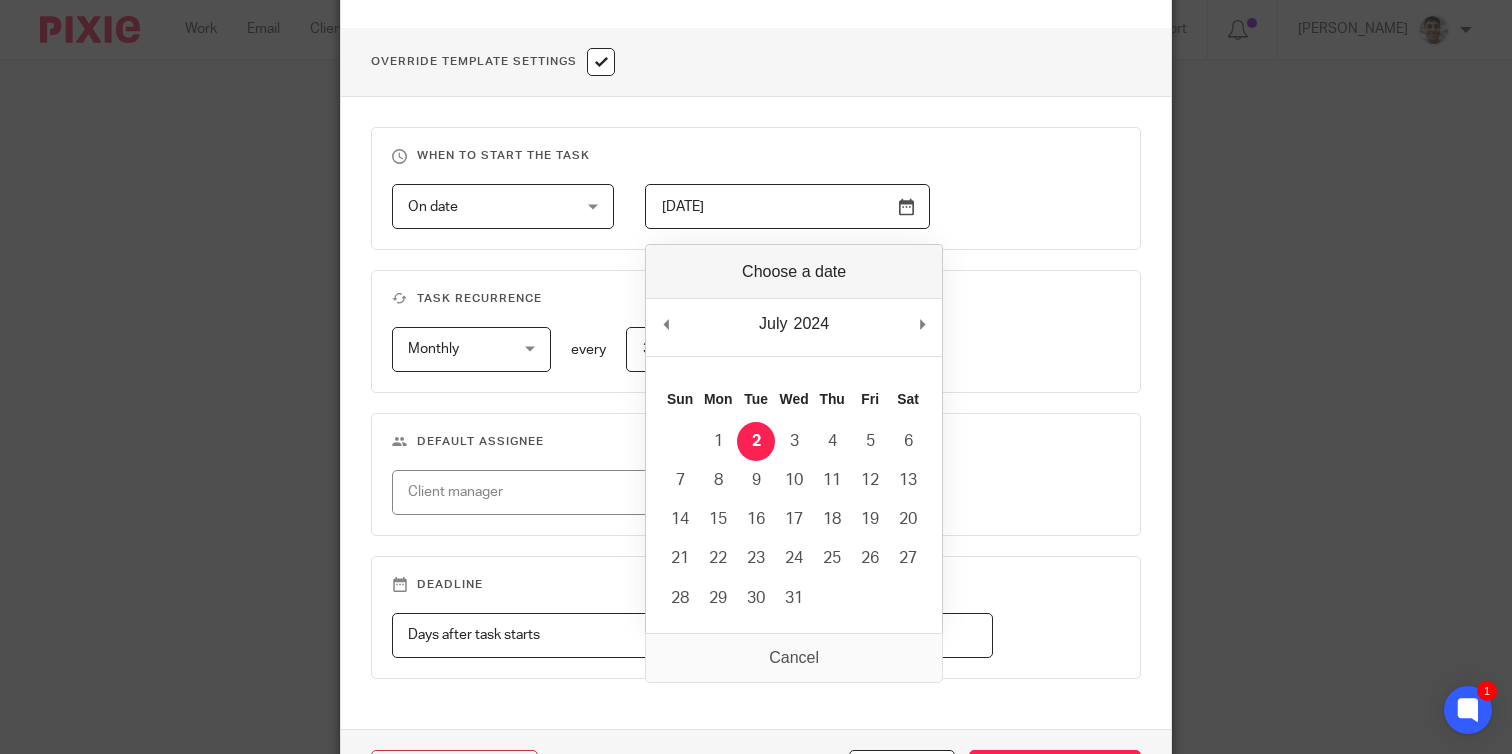 click on "2024-07-02" at bounding box center (787, 206) 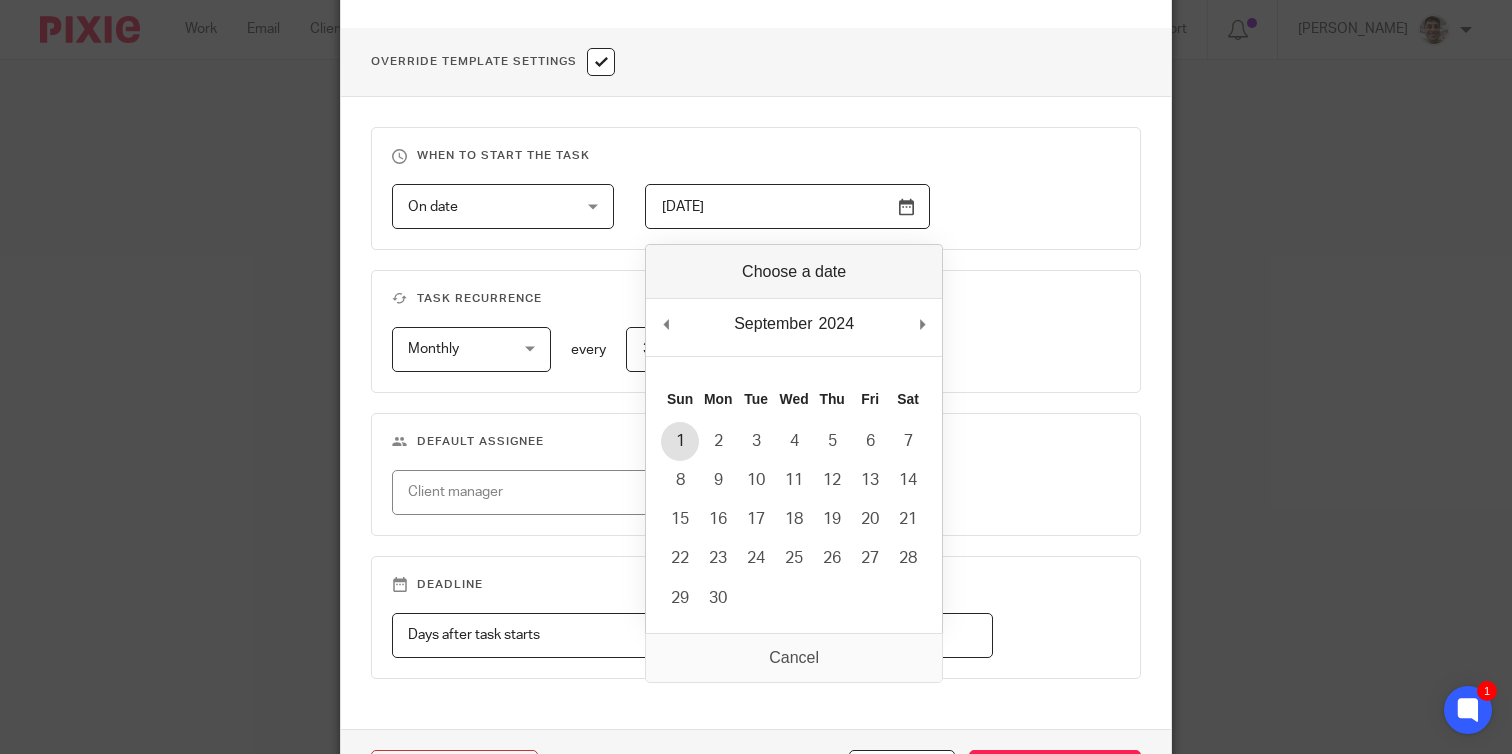 type on "2024-09-01" 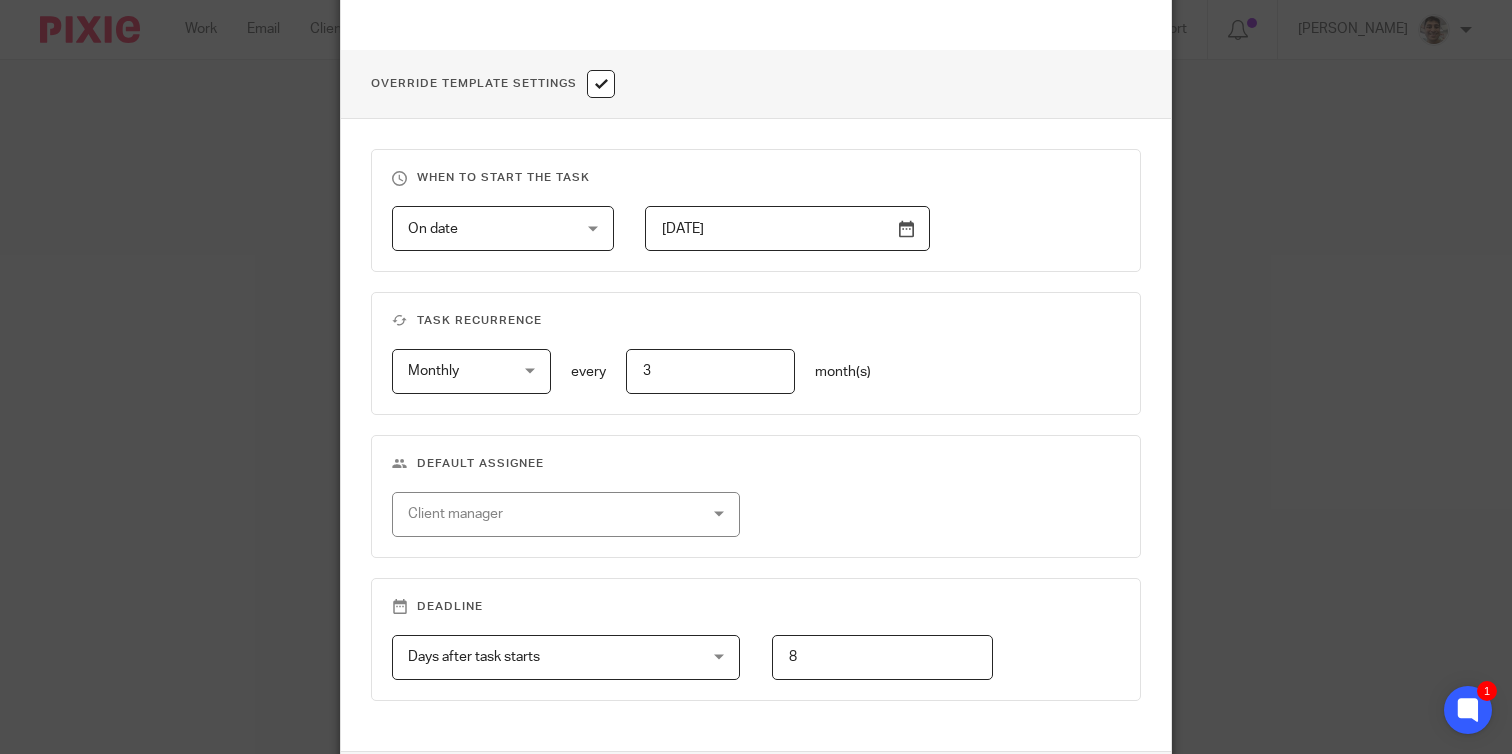 scroll, scrollTop: 804, scrollLeft: 0, axis: vertical 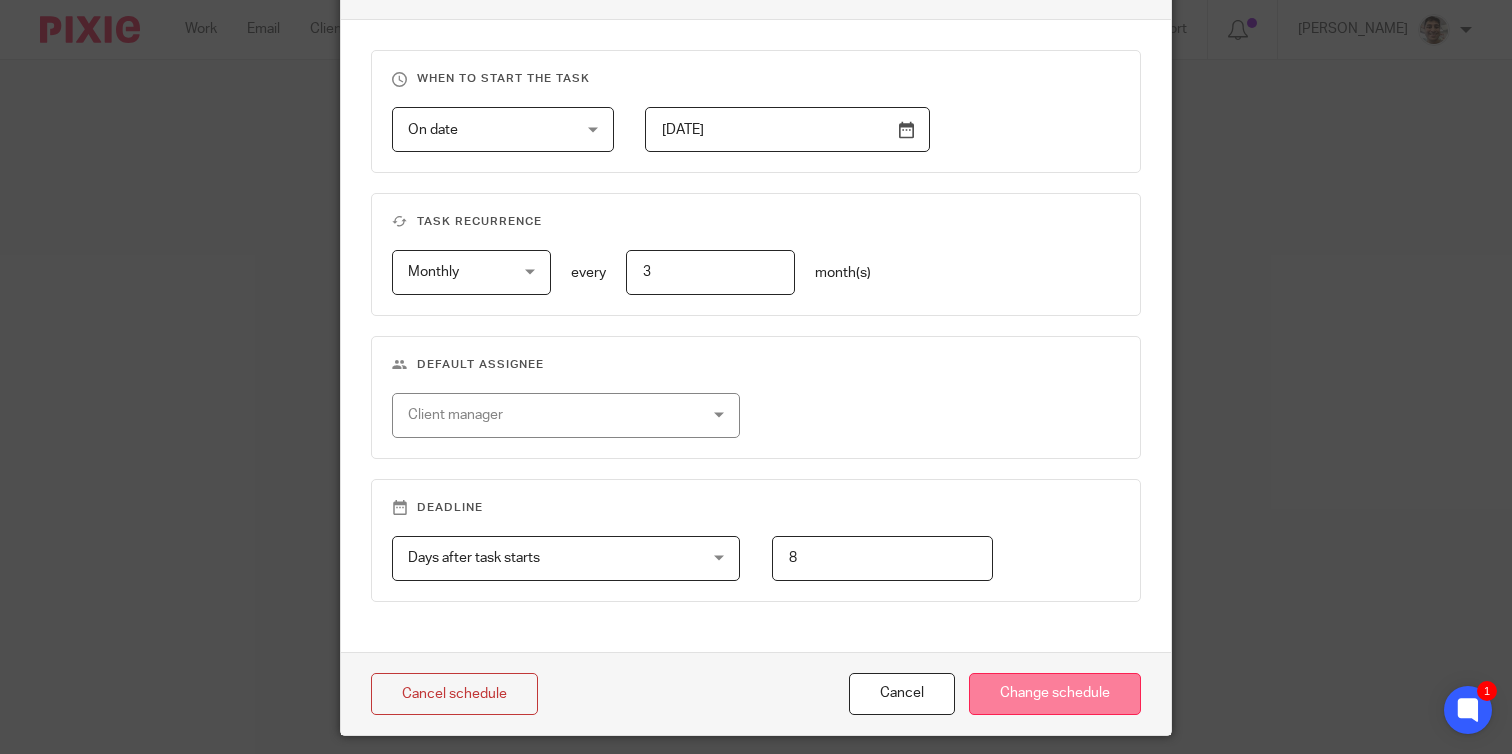 click on "Change schedule" at bounding box center (1055, 694) 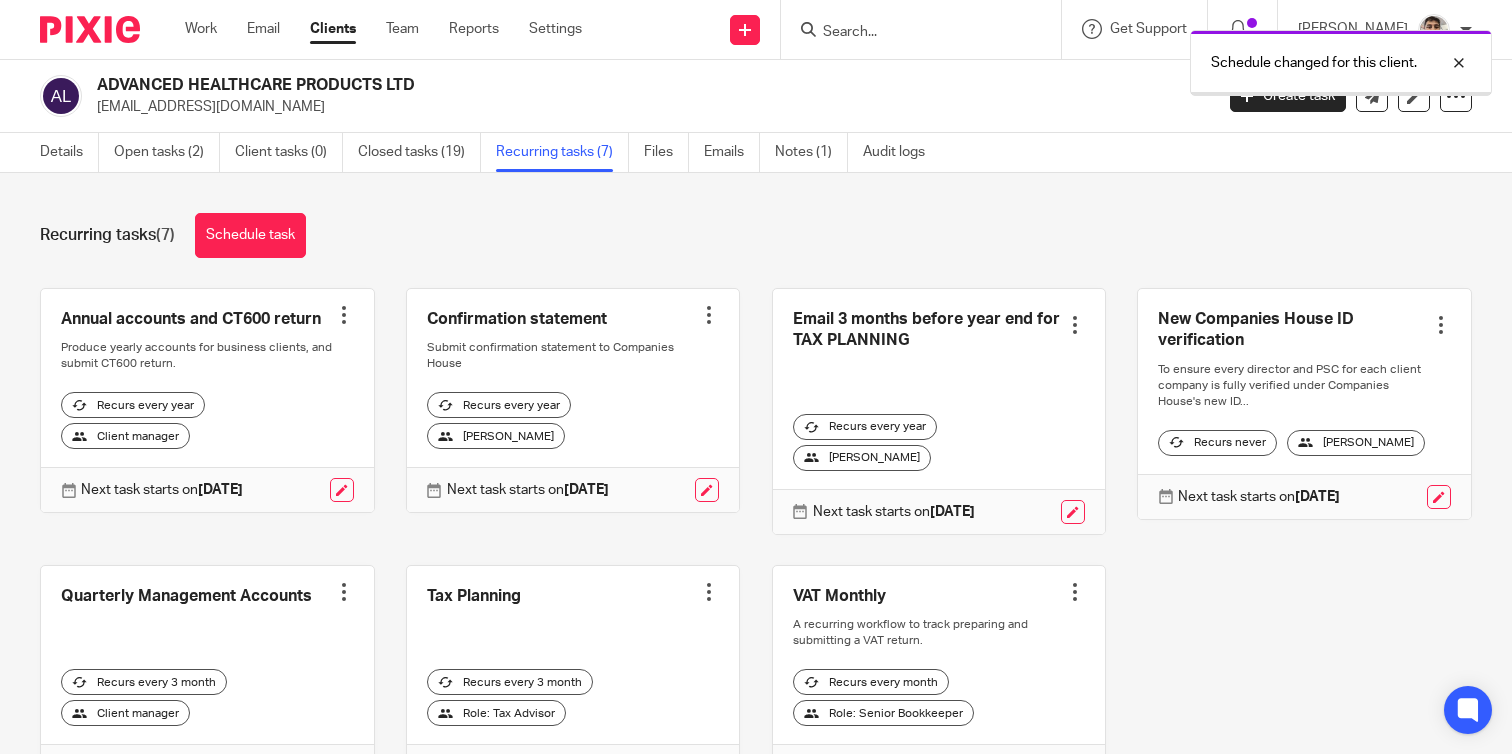 scroll, scrollTop: 0, scrollLeft: 0, axis: both 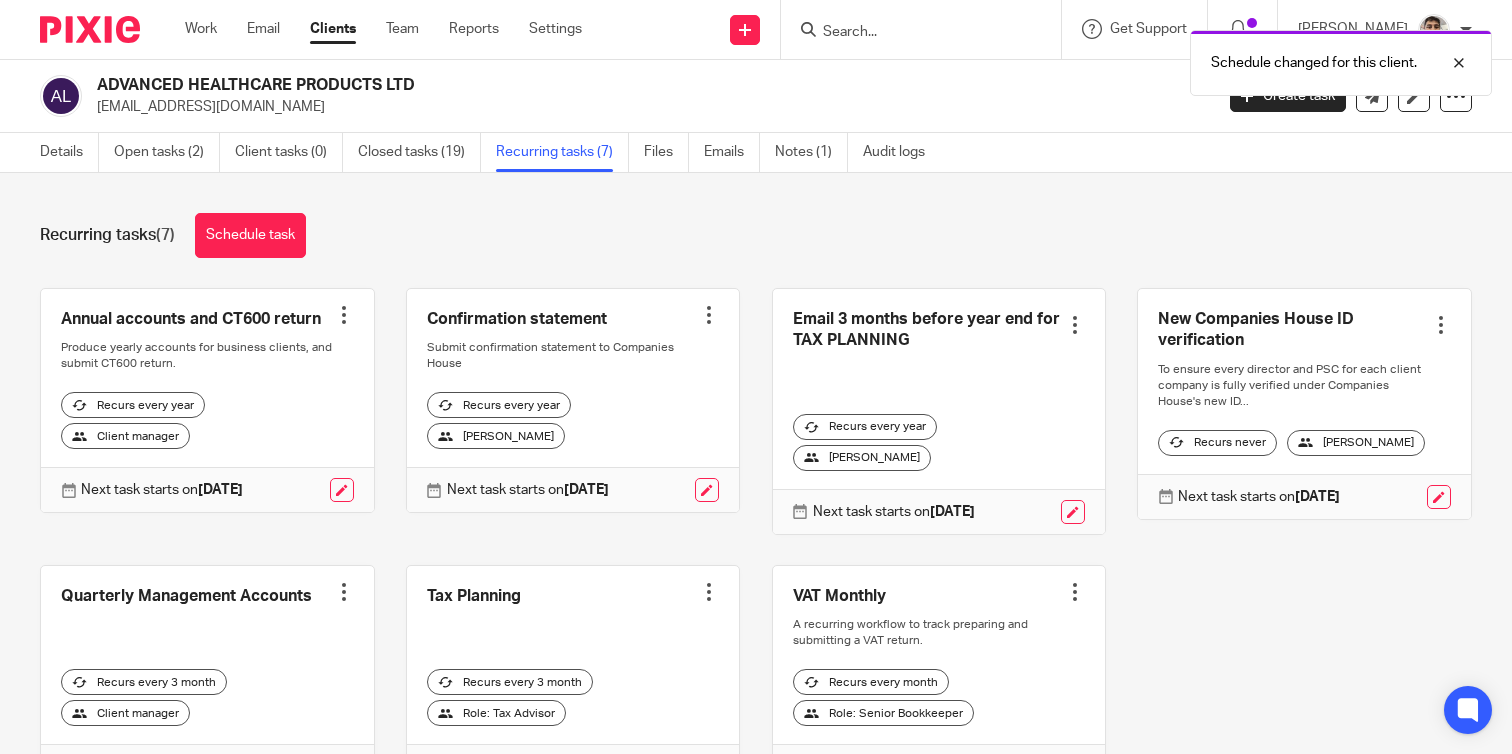 click at bounding box center (344, 592) 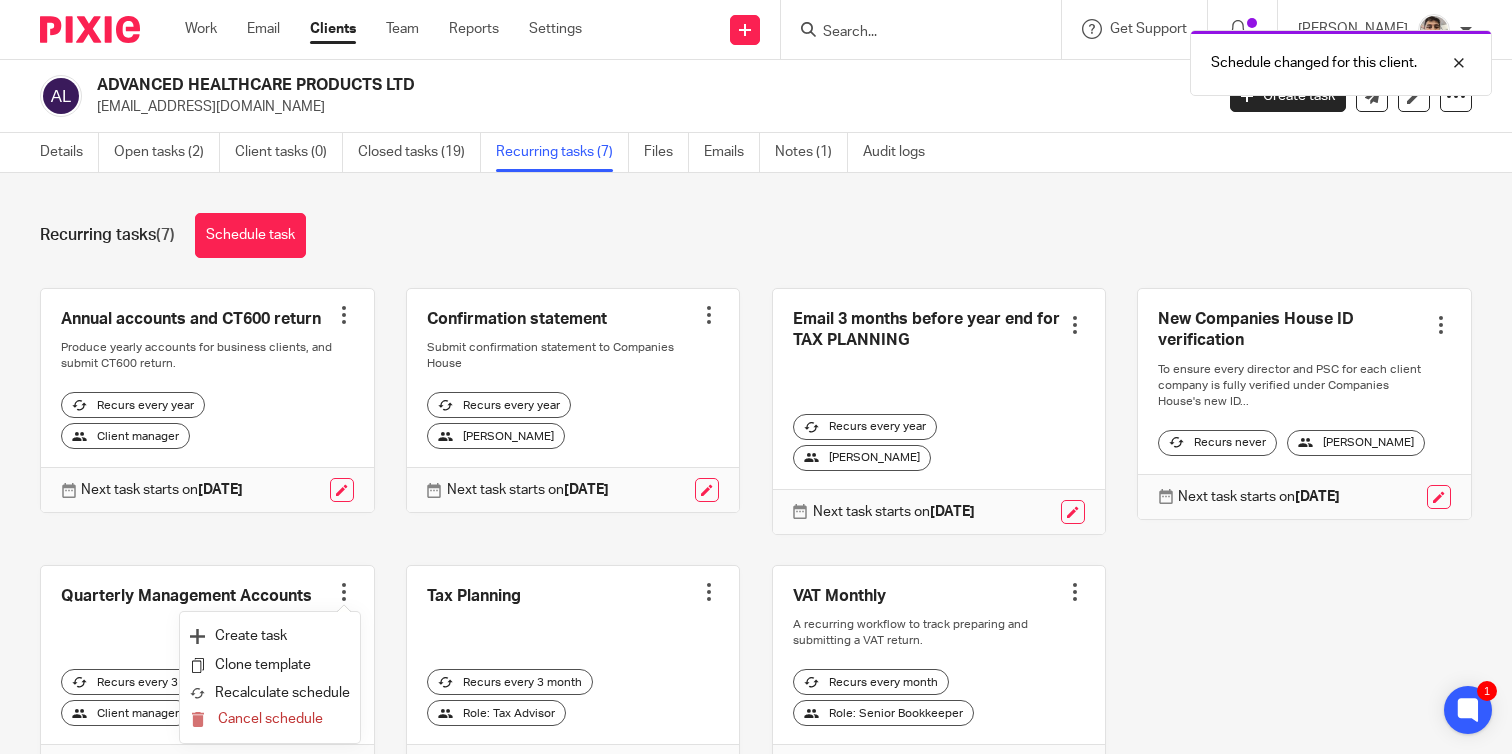 click on "Recurring tasks
(7)
Schedule task" at bounding box center [756, 235] 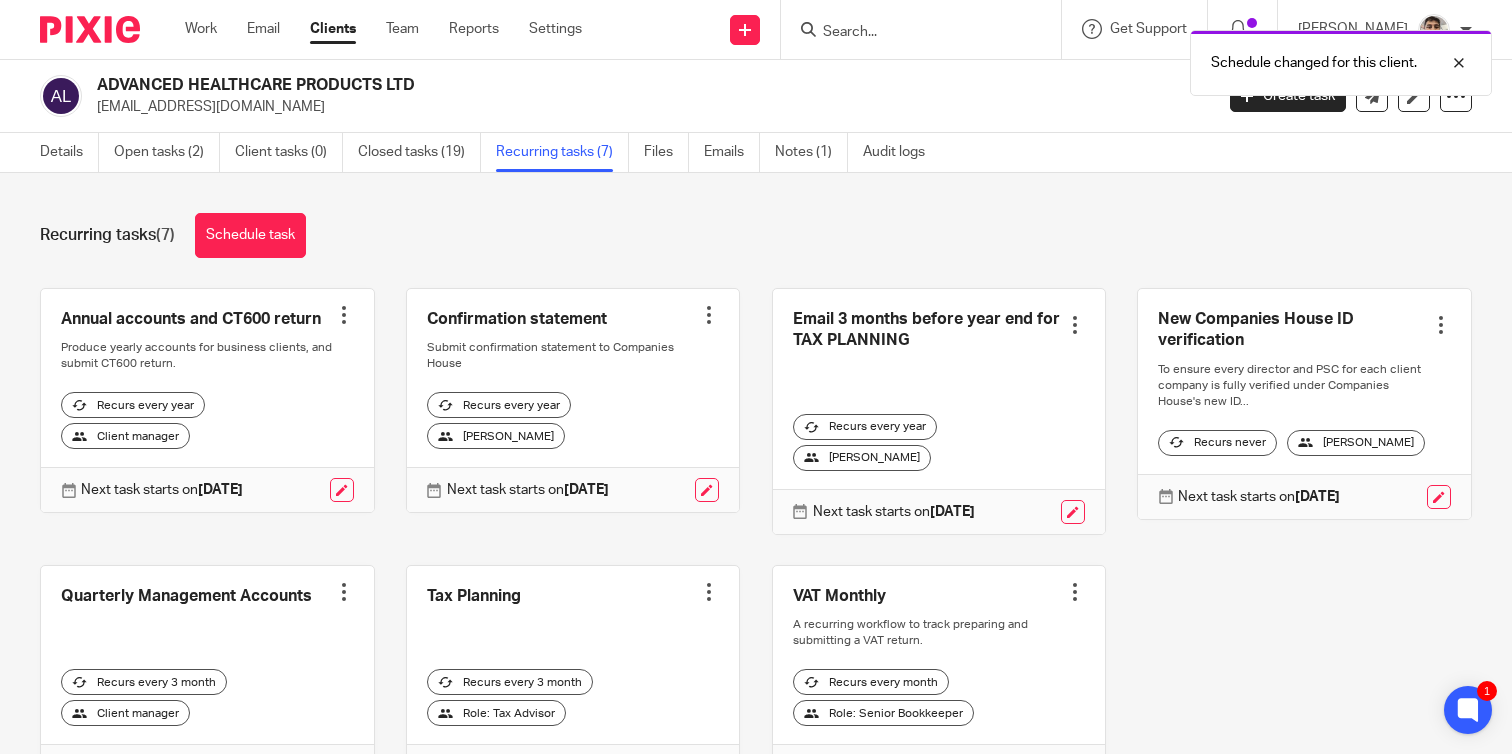 click on "Recurring tasks
(7)
Schedule task" at bounding box center (756, 235) 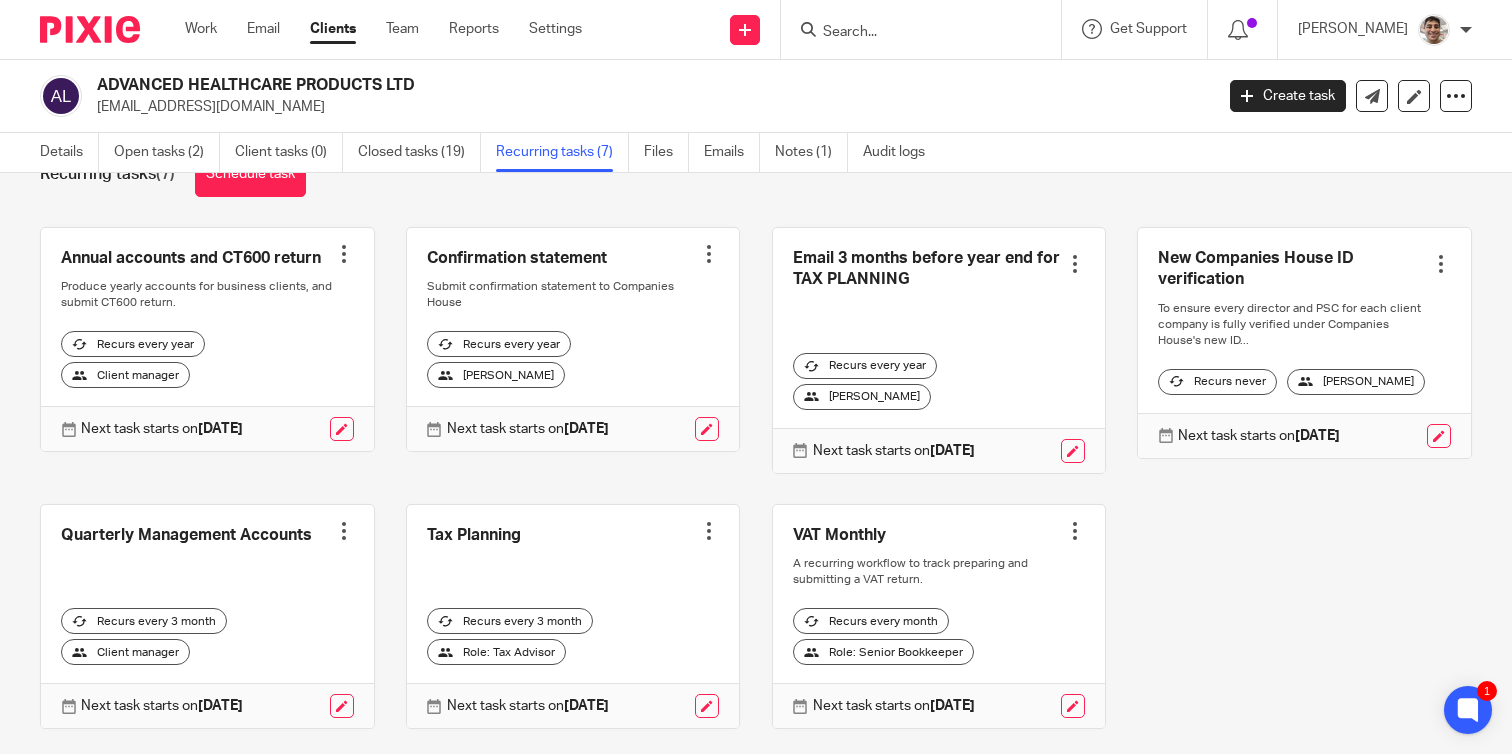 scroll, scrollTop: 123, scrollLeft: 0, axis: vertical 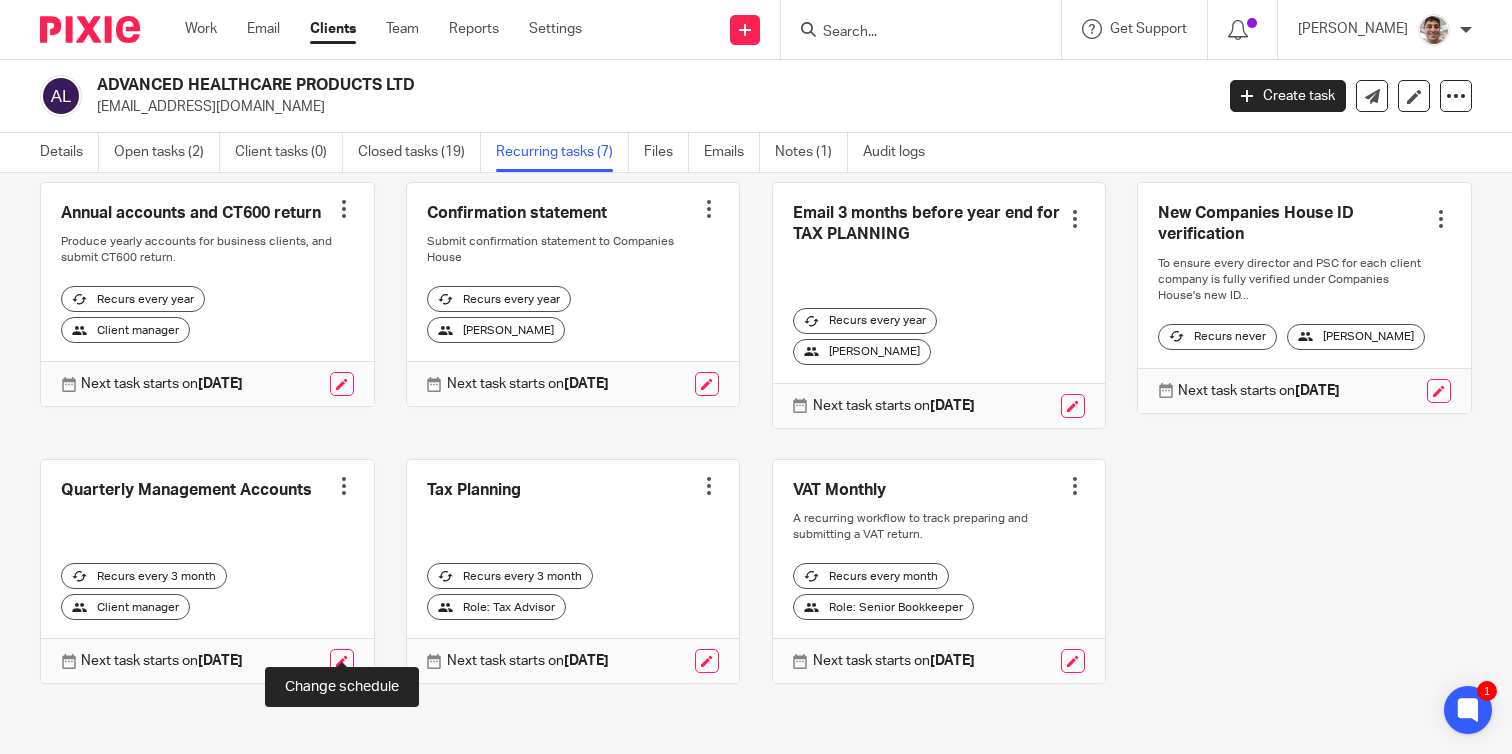 click at bounding box center (342, 661) 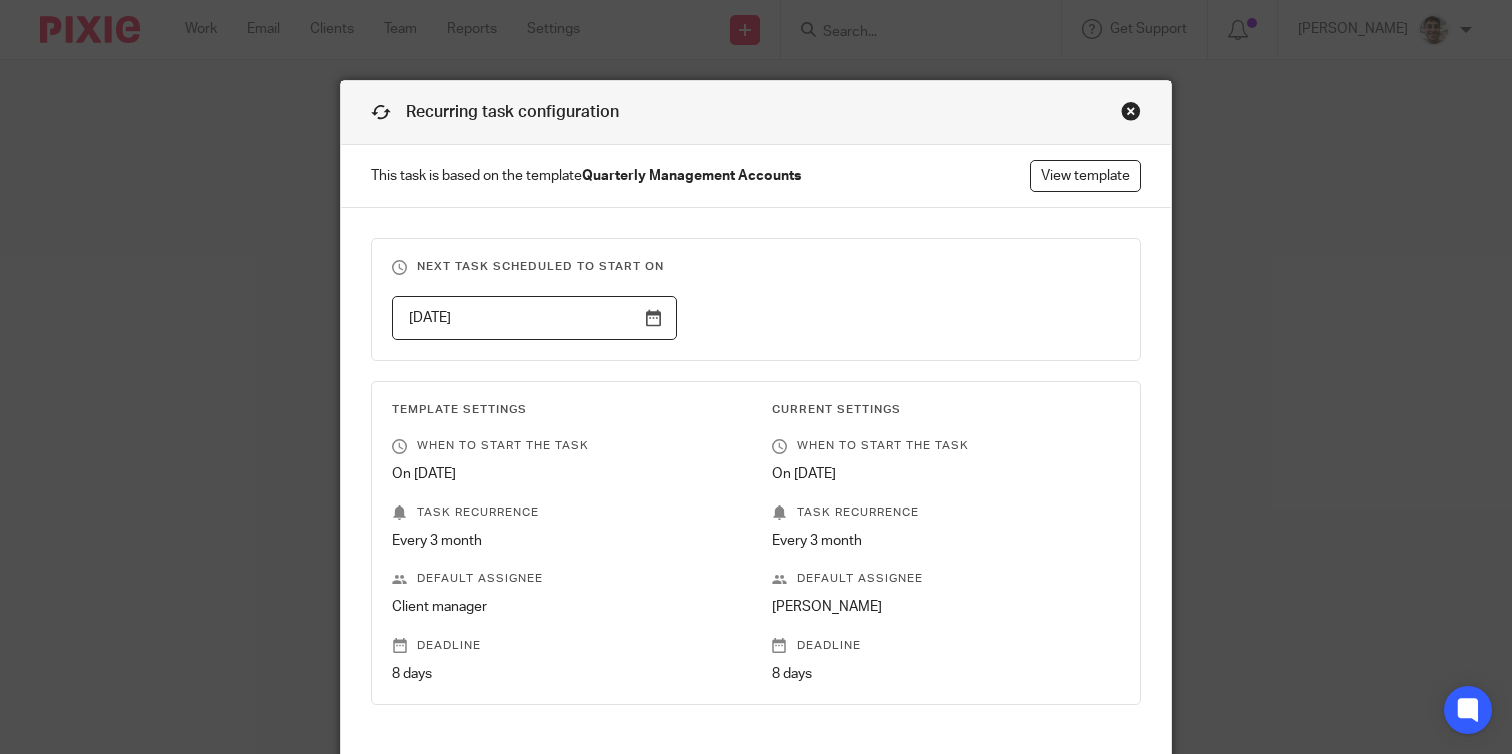 scroll, scrollTop: 0, scrollLeft: 0, axis: both 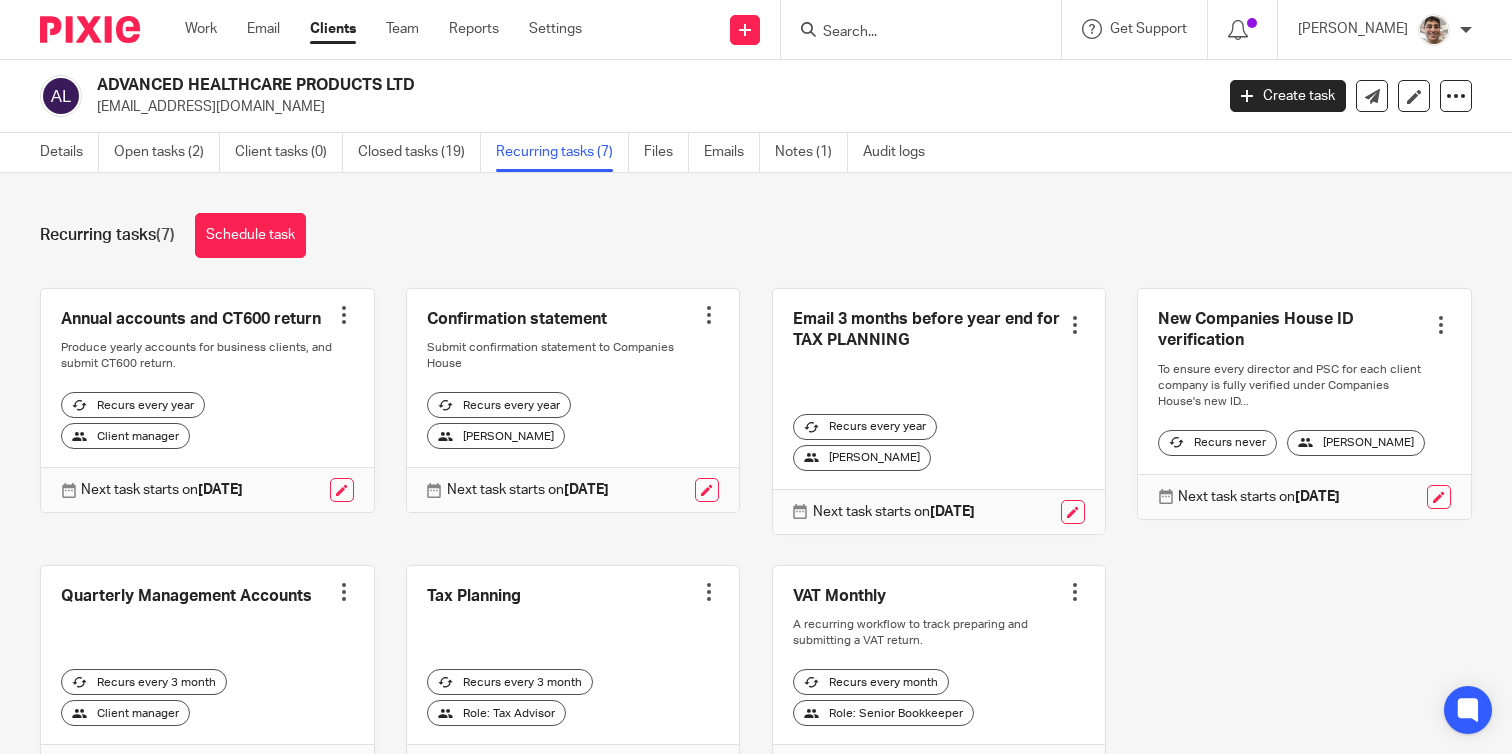 click at bounding box center (344, 592) 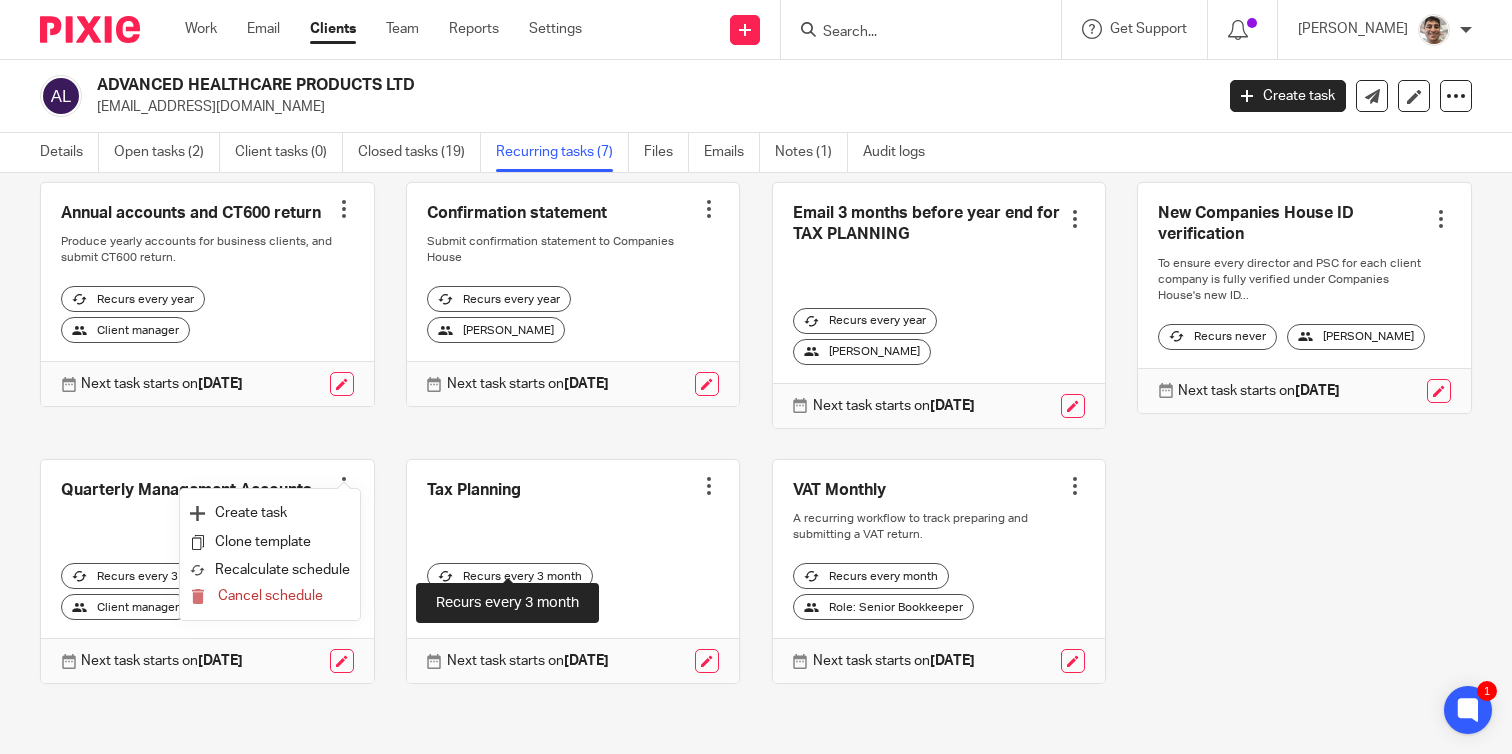 scroll, scrollTop: 123, scrollLeft: 0, axis: vertical 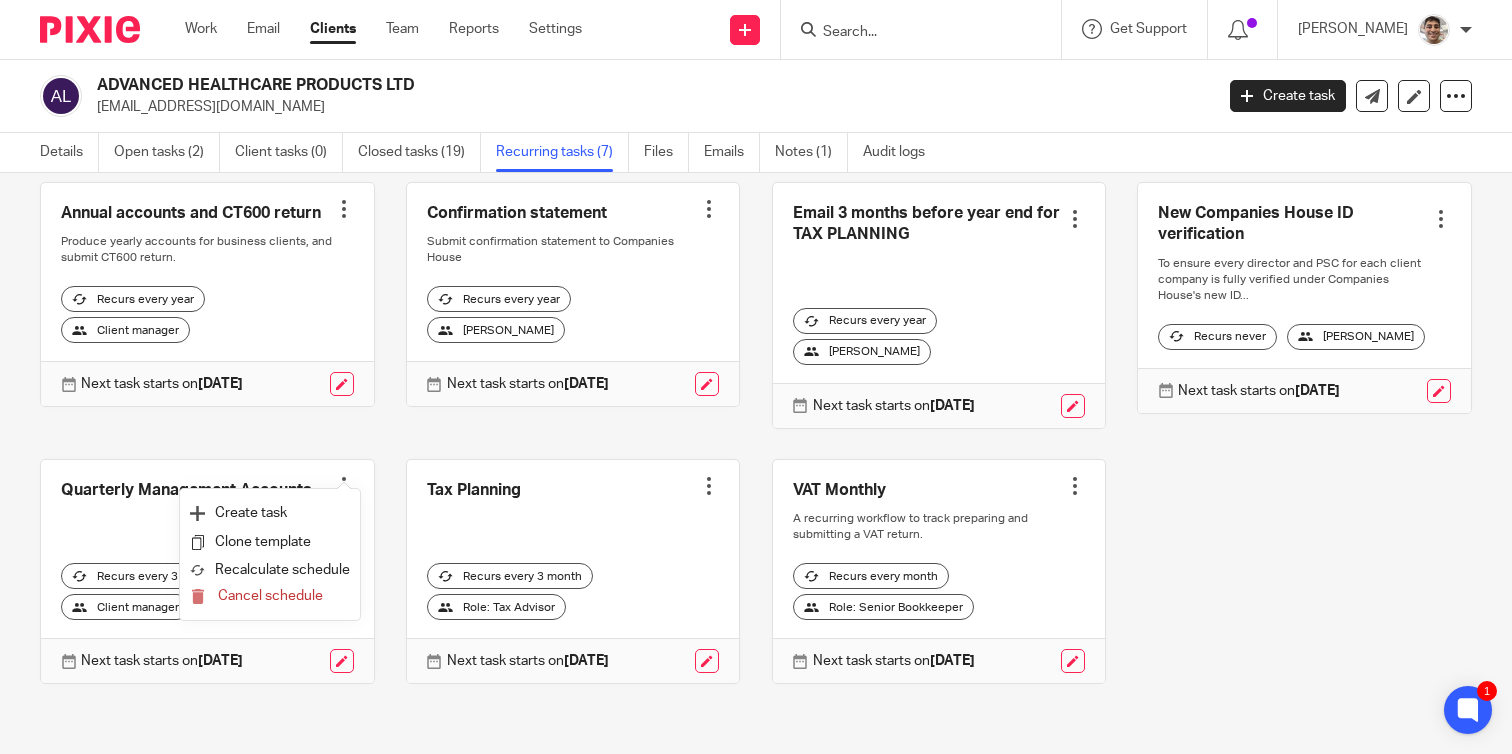click on "Annual accounts and CT600 return
Create task
Clone template
Recalculate schedule
Cancel schedule
Produce yearly accounts for business clients, and submit CT600 return.
Recurs every year
Client manager
Next task starts on   [DATE]
Confirmation statement
Create task" at bounding box center [740, 448] 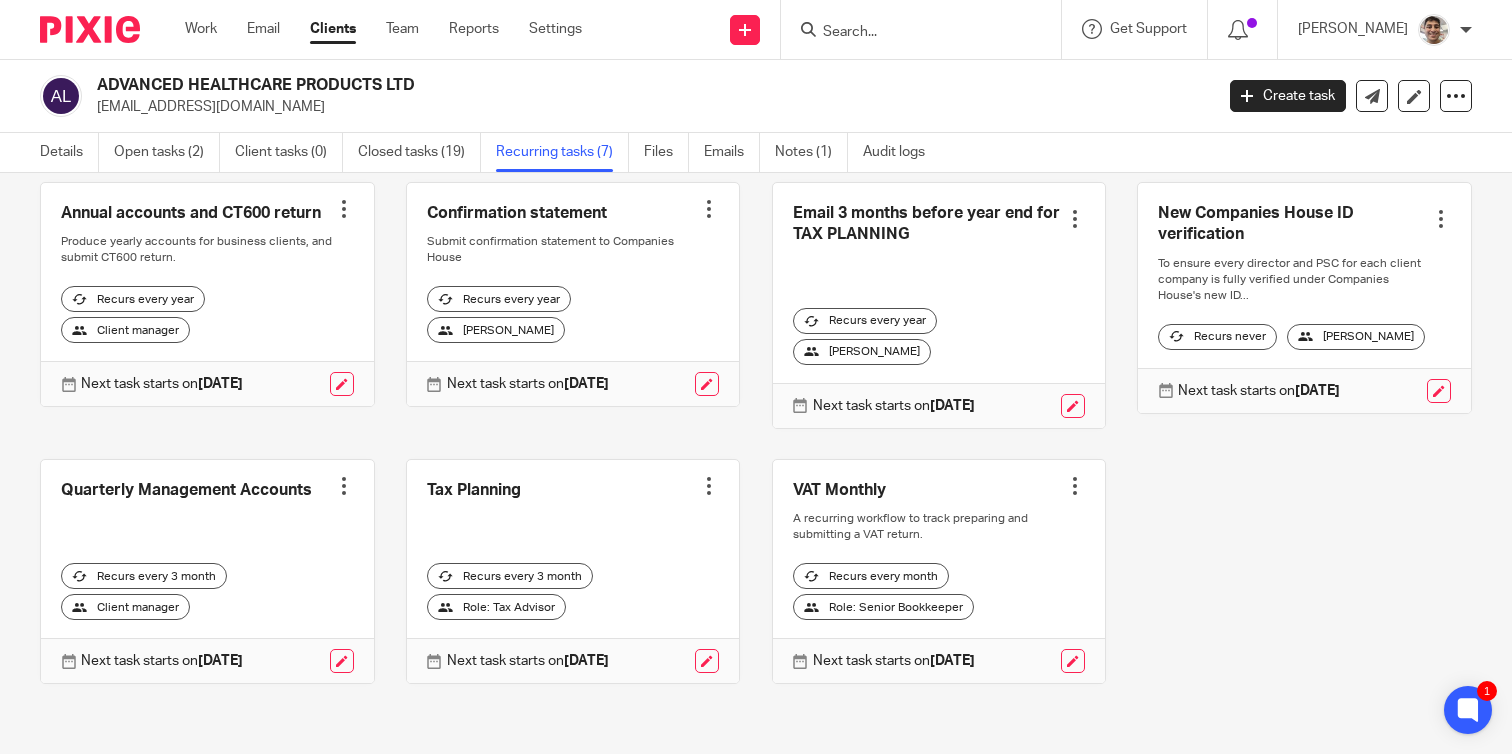 click on "Annual accounts and CT600 return
Create task
Clone template
Recalculate schedule
Cancel schedule
Produce yearly accounts for business clients, and submit CT600 return.
Recurs every year
Client manager
Next task starts on   [DATE]
Confirmation statement
Create task" at bounding box center [740, 448] 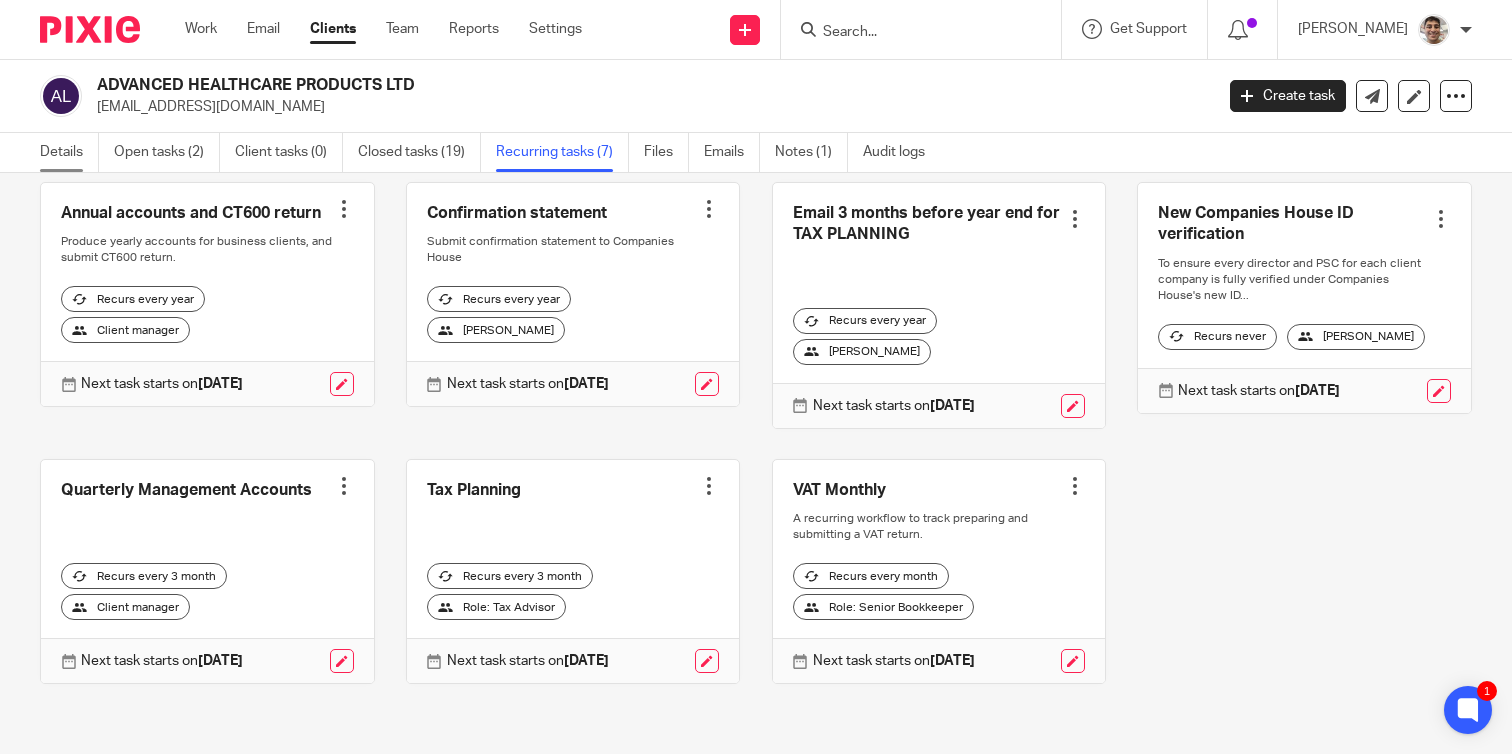 click on "Details" at bounding box center (69, 152) 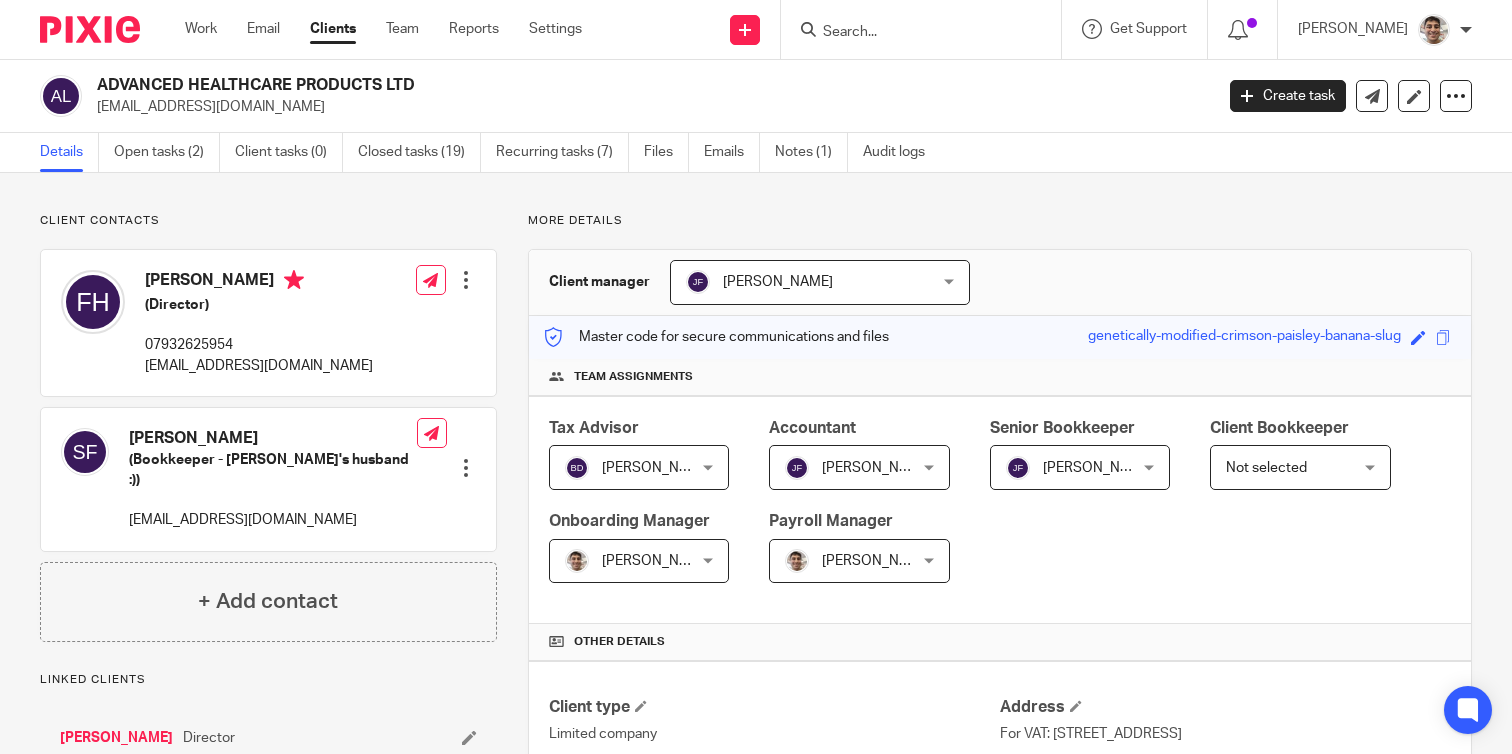 scroll, scrollTop: 0, scrollLeft: 0, axis: both 